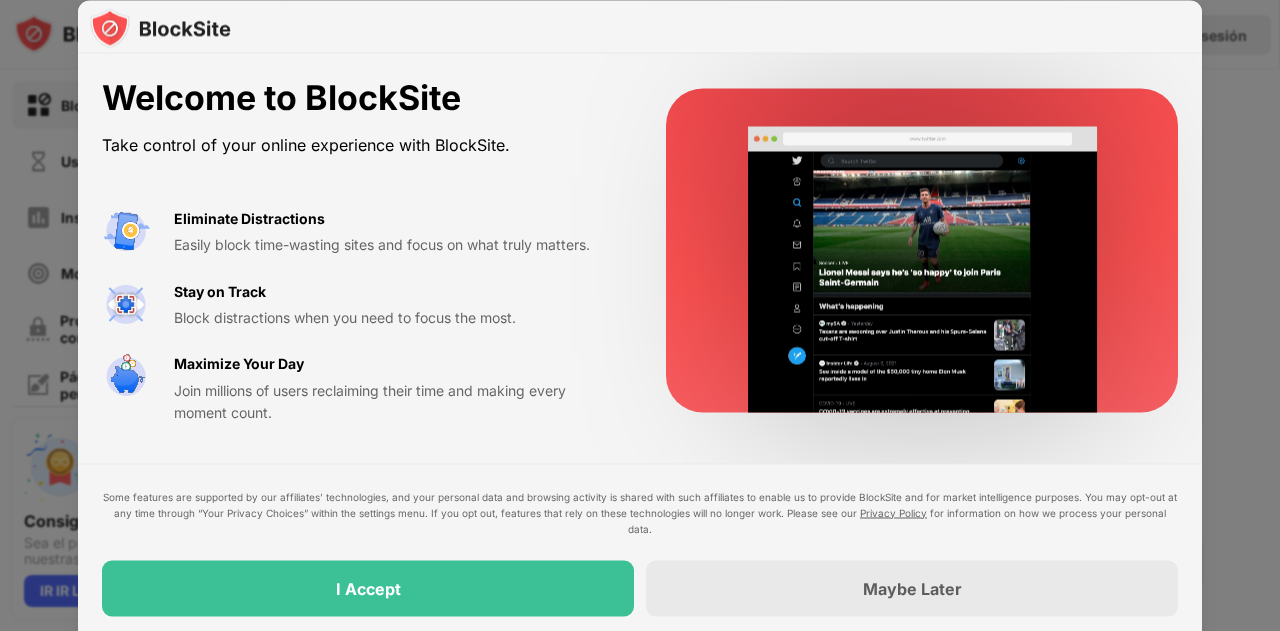 scroll, scrollTop: 0, scrollLeft: 0, axis: both 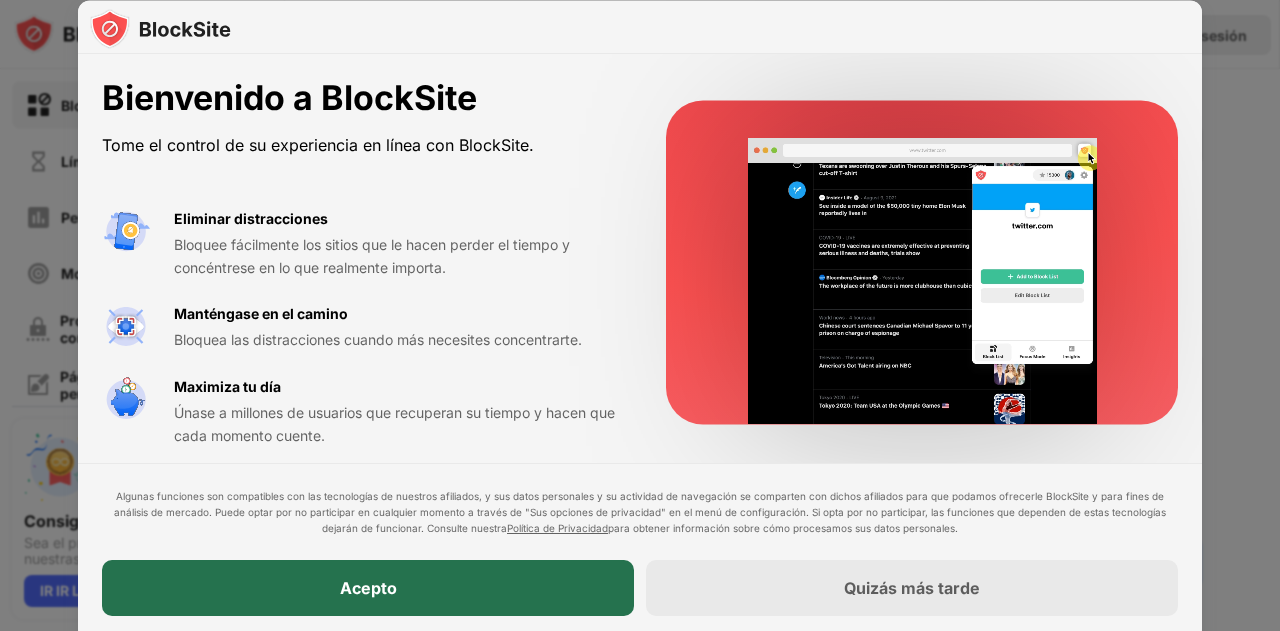 click on "Acepto" at bounding box center (368, 588) 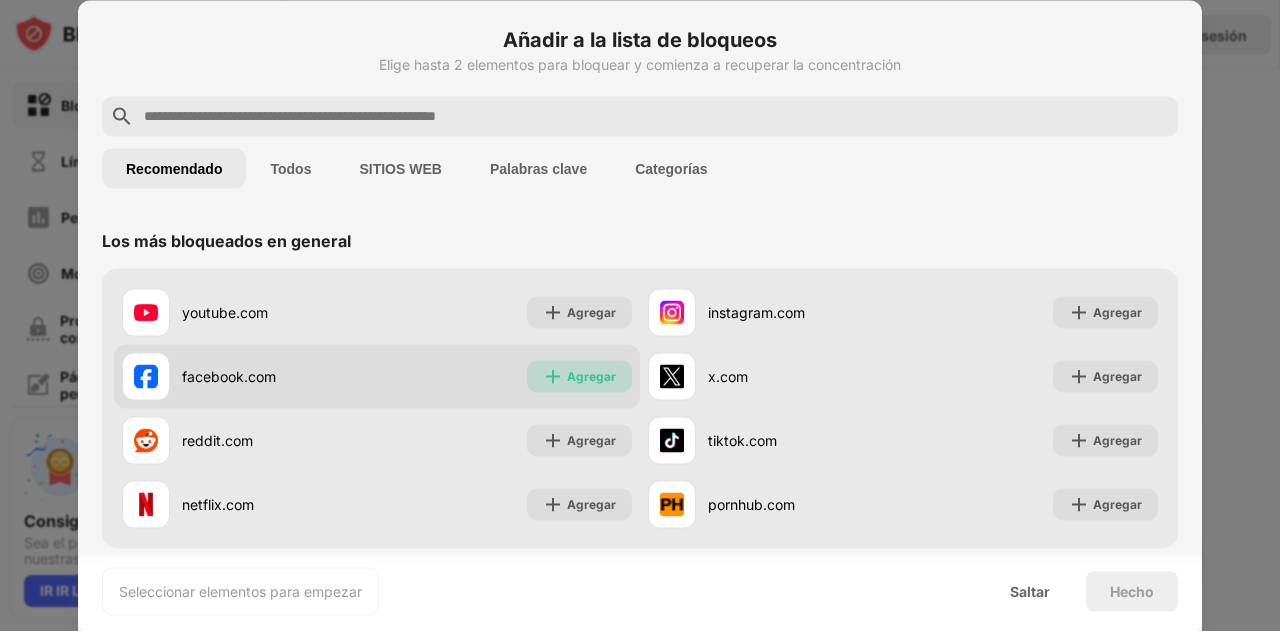 click on "Agregar" at bounding box center [579, 376] 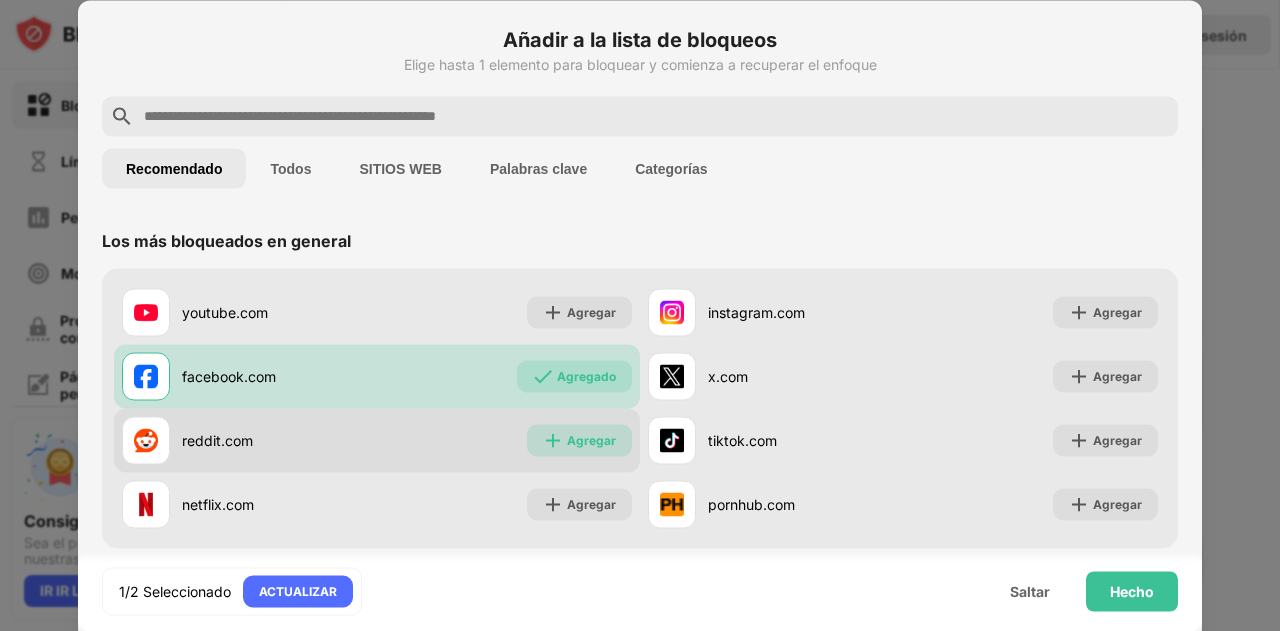 click on "Agregar" at bounding box center (591, 440) 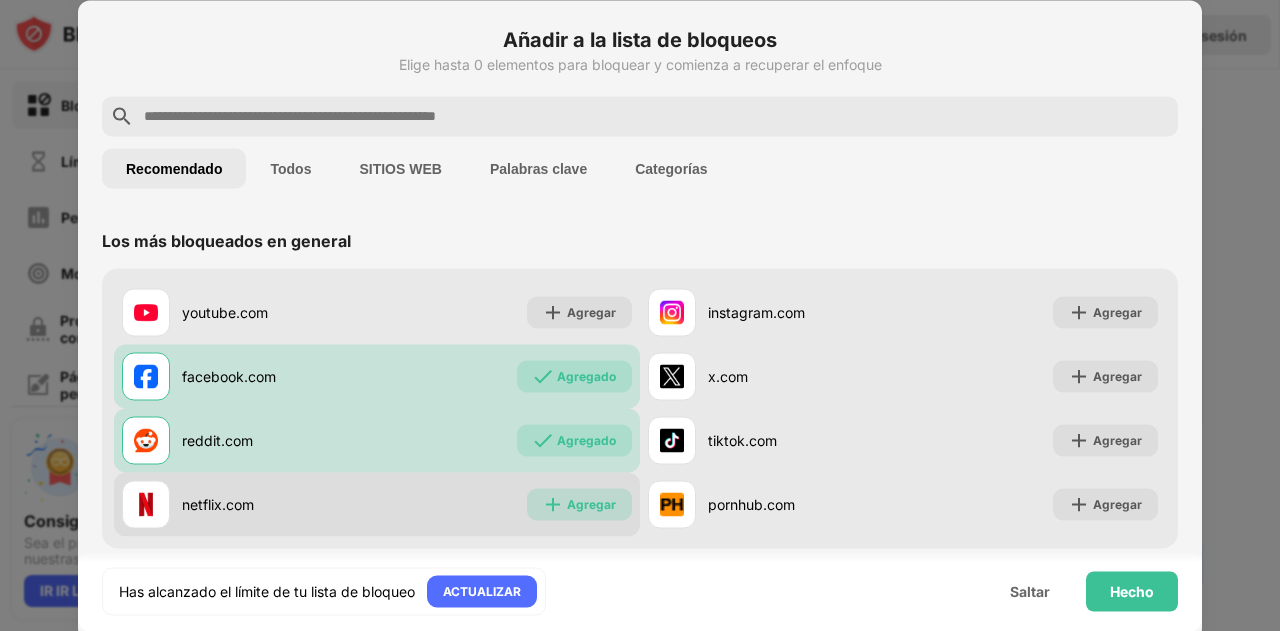 click on "Agregar" at bounding box center [591, 503] 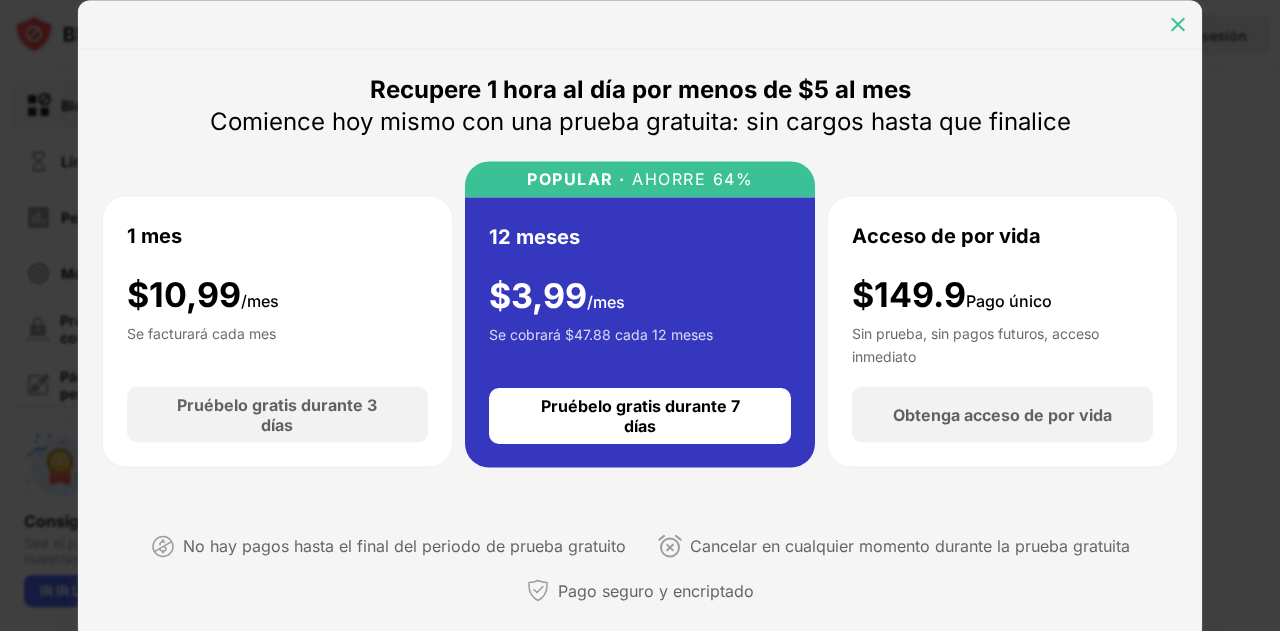click at bounding box center (1178, 24) 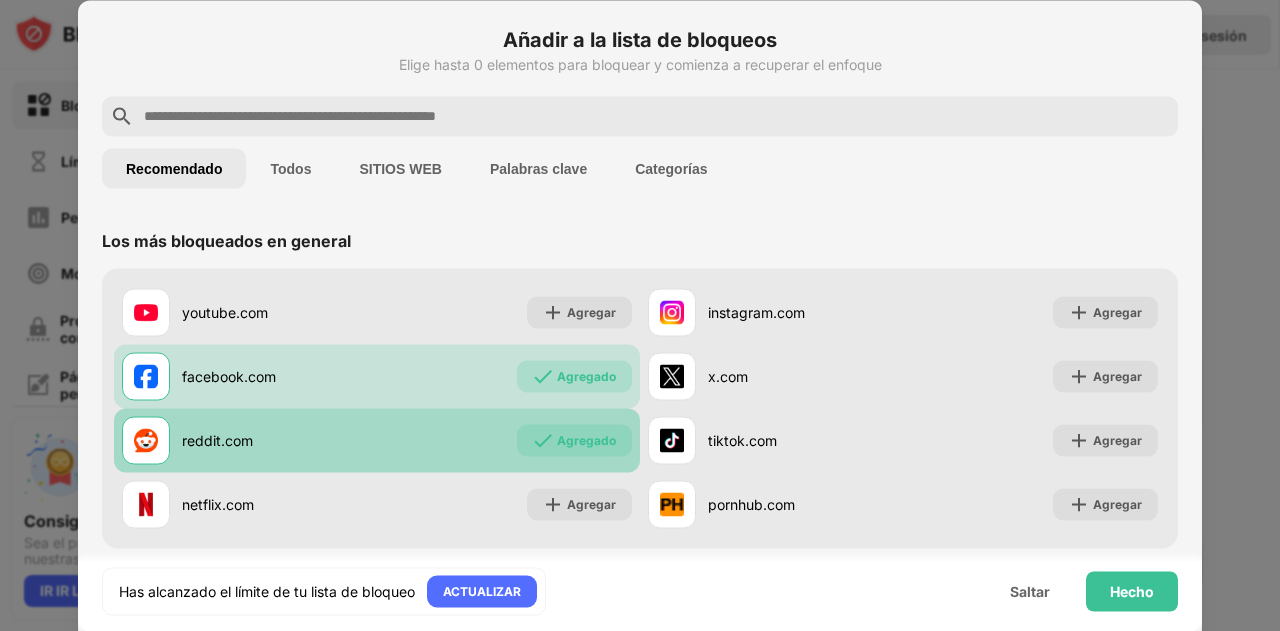 click on "reddit.com" at bounding box center (217, 440) 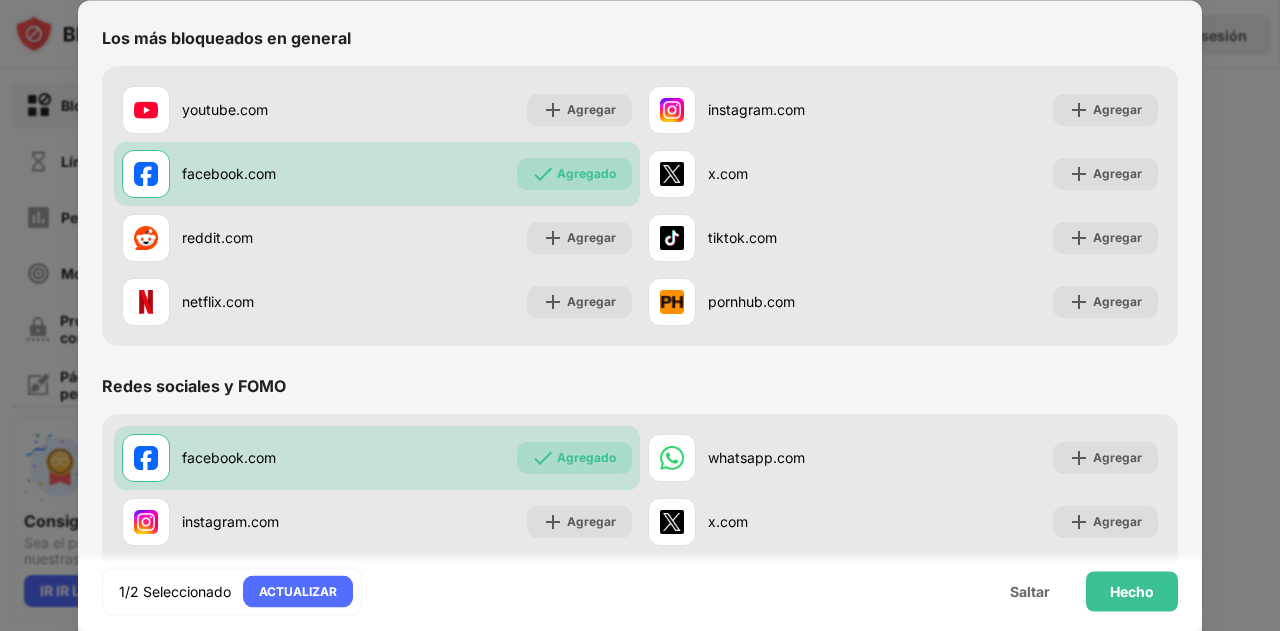 scroll, scrollTop: 0, scrollLeft: 0, axis: both 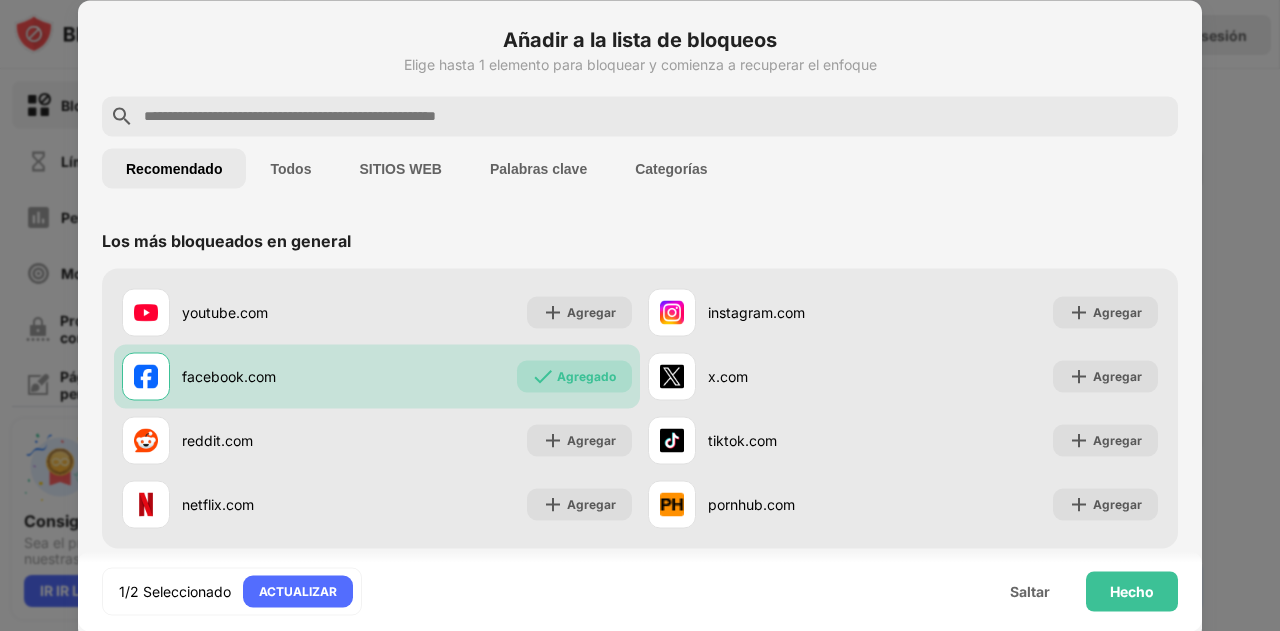 click on "SITIOS WEB" at bounding box center [400, 168] 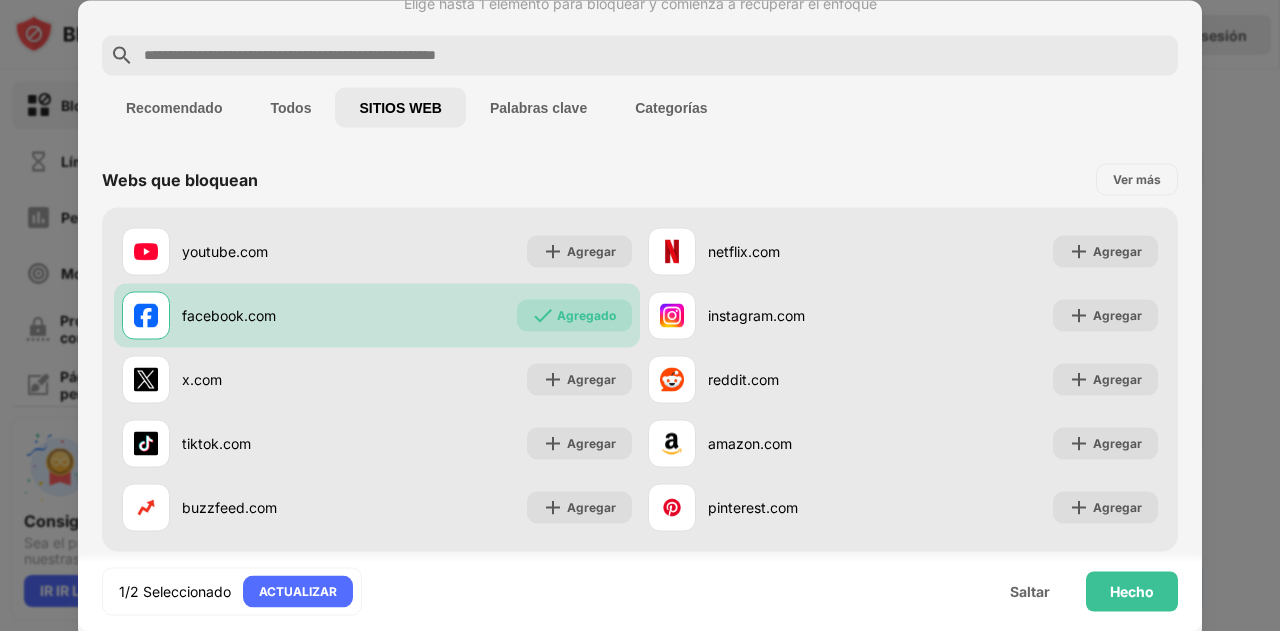 scroll, scrollTop: 60, scrollLeft: 0, axis: vertical 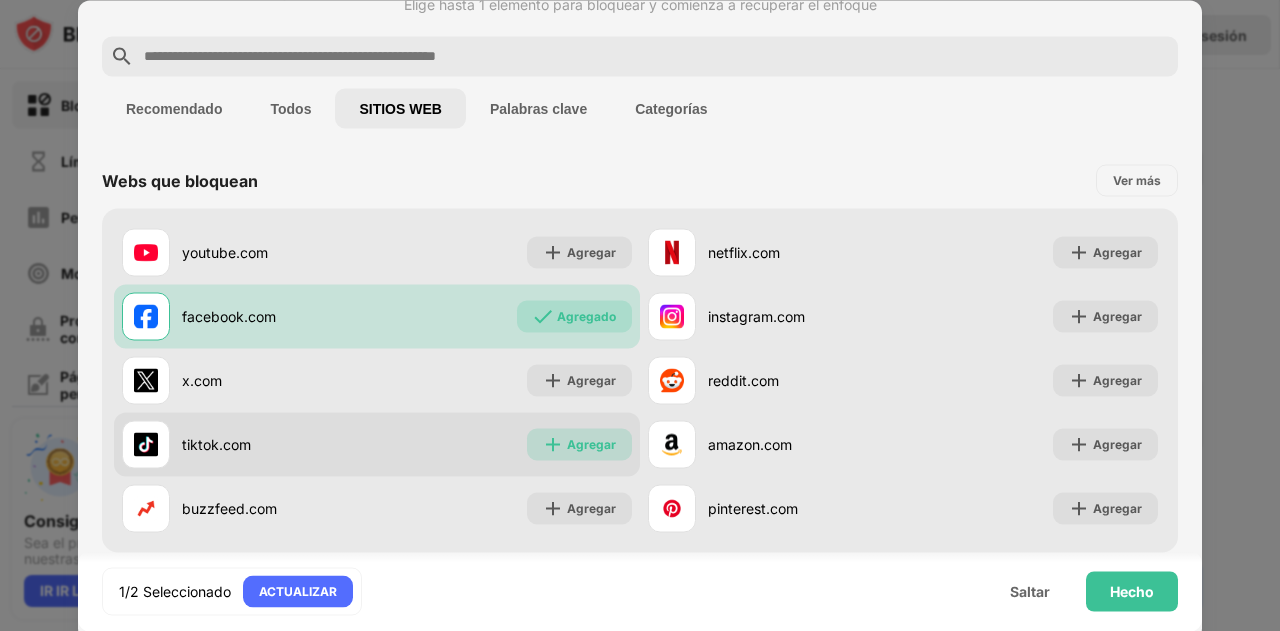 click on "Agregar" at bounding box center (591, 443) 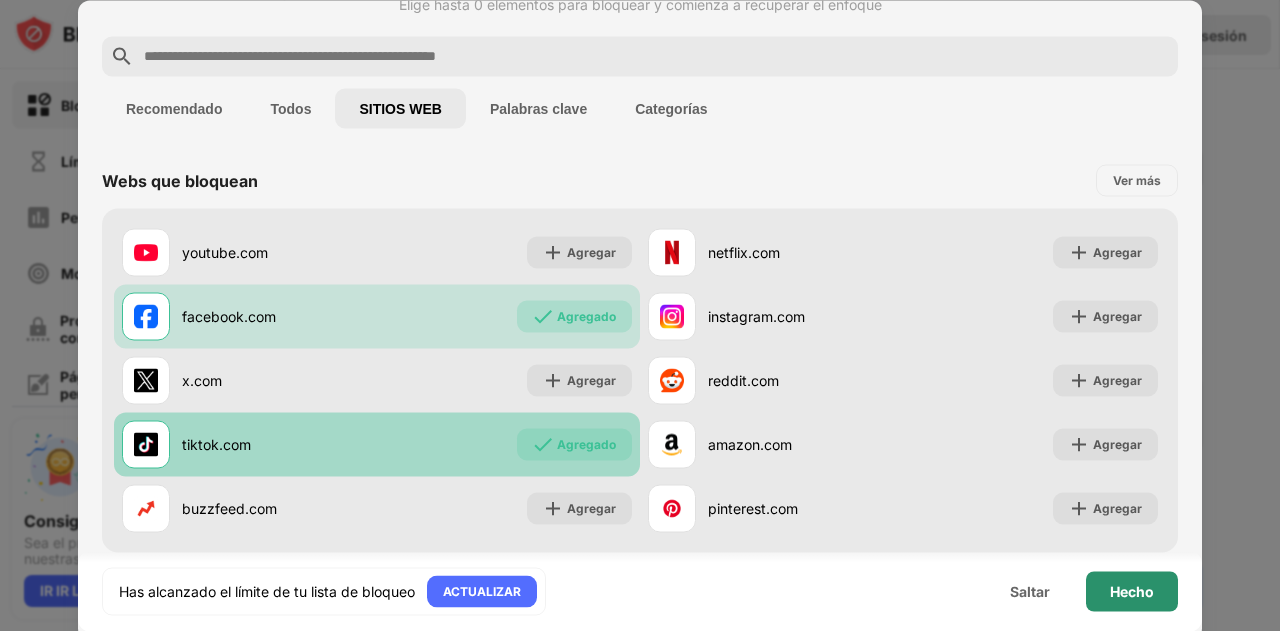 click on "Hecho" at bounding box center (1132, 590) 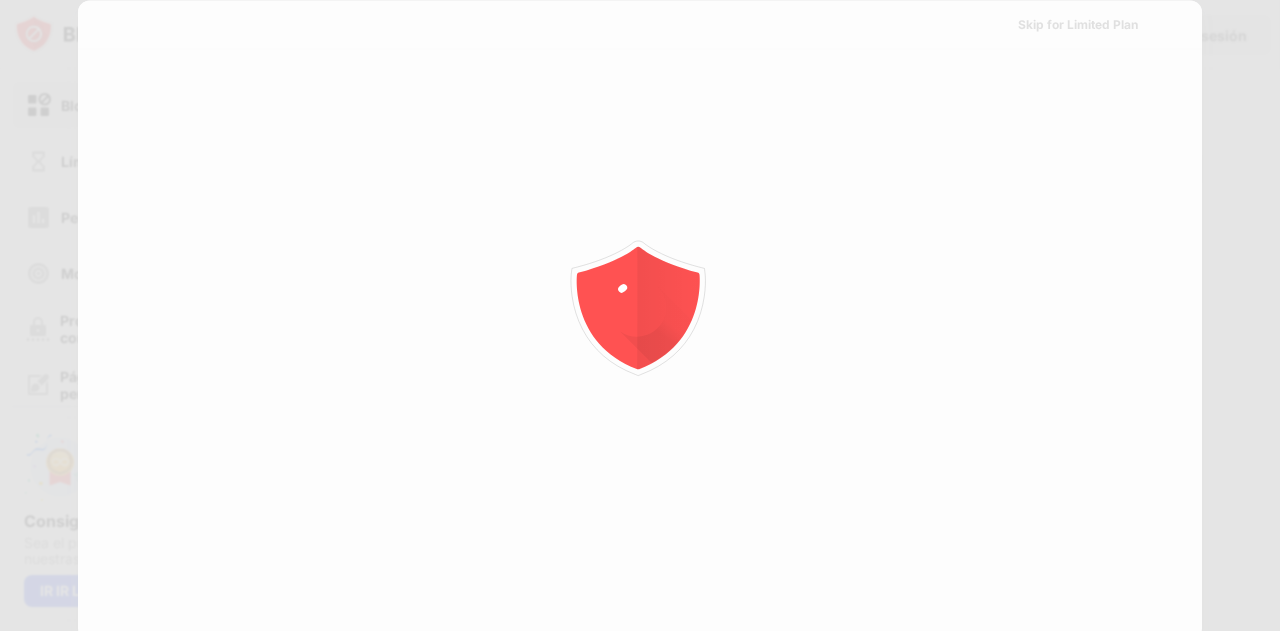 scroll, scrollTop: 0, scrollLeft: 0, axis: both 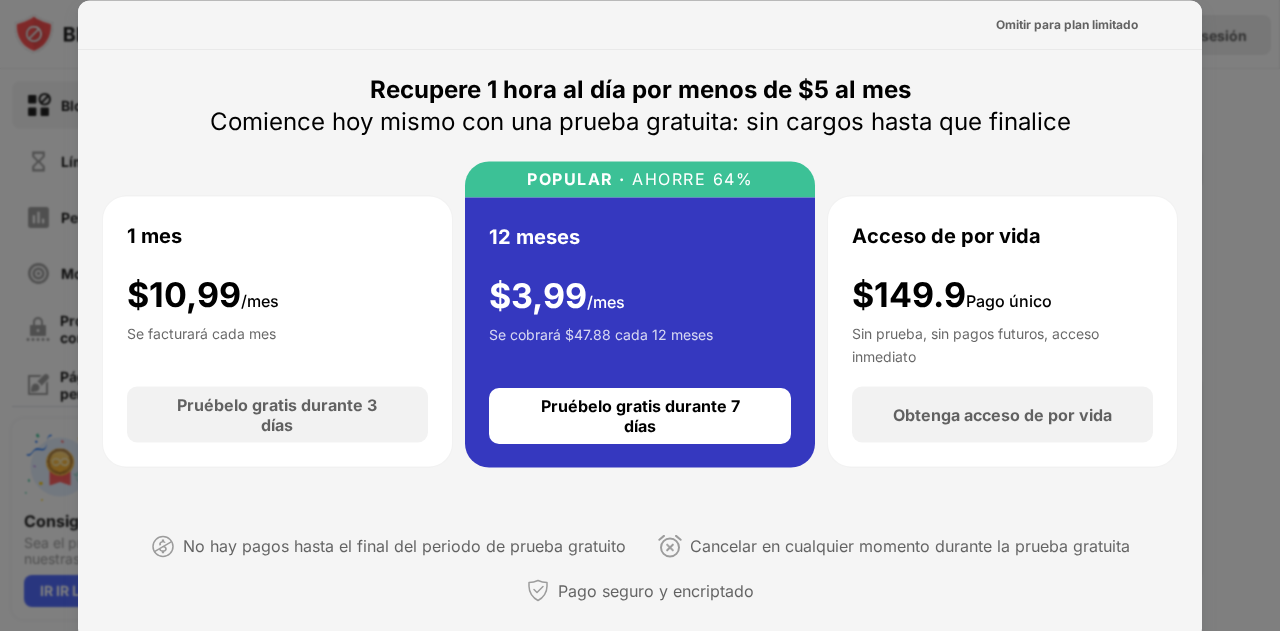 drag, startPoint x: 1244, startPoint y: 102, endPoint x: 734, endPoint y: -95, distance: 546.7257 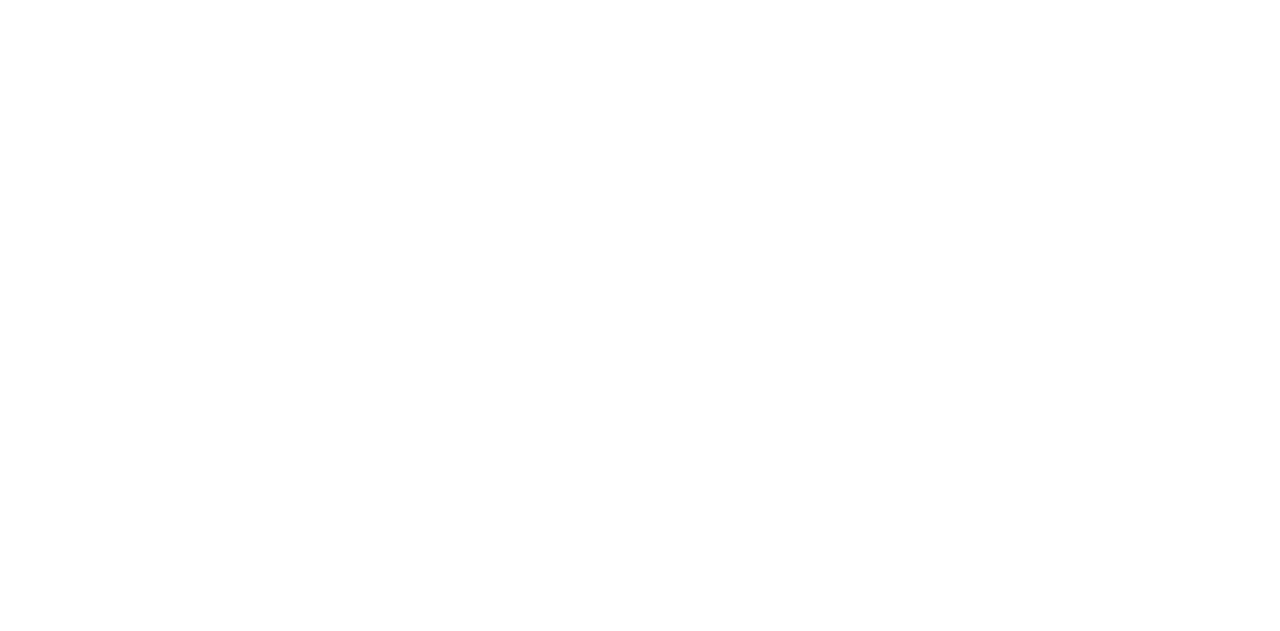 scroll, scrollTop: 0, scrollLeft: 0, axis: both 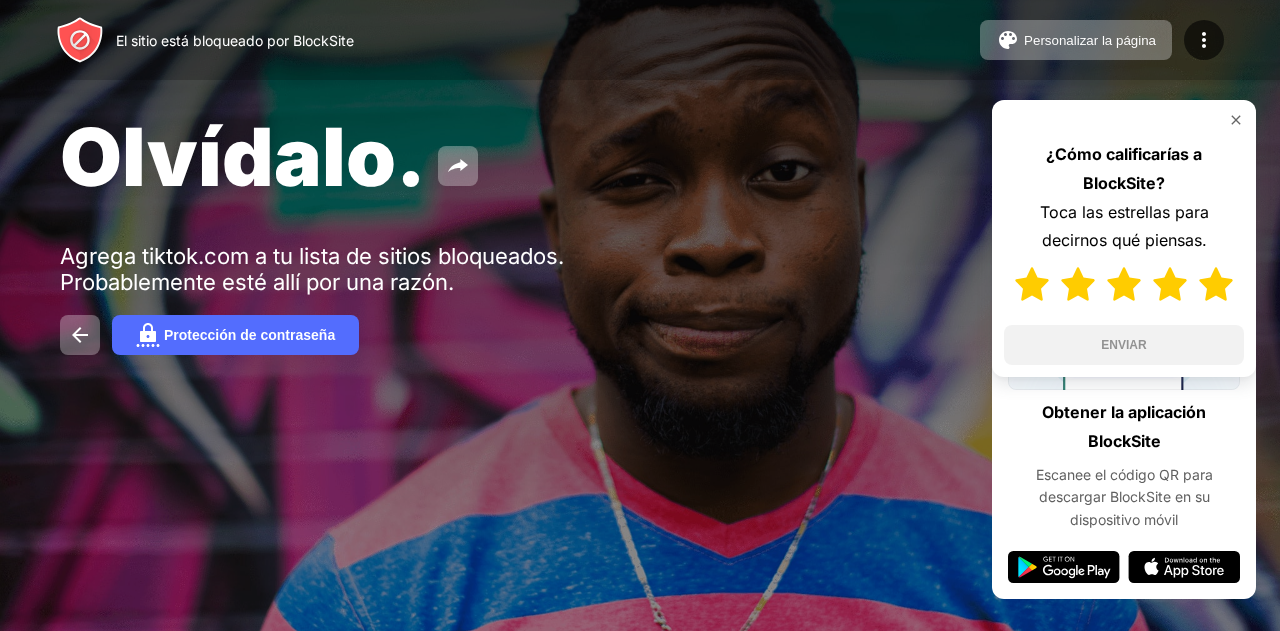 click at bounding box center [1216, 284] 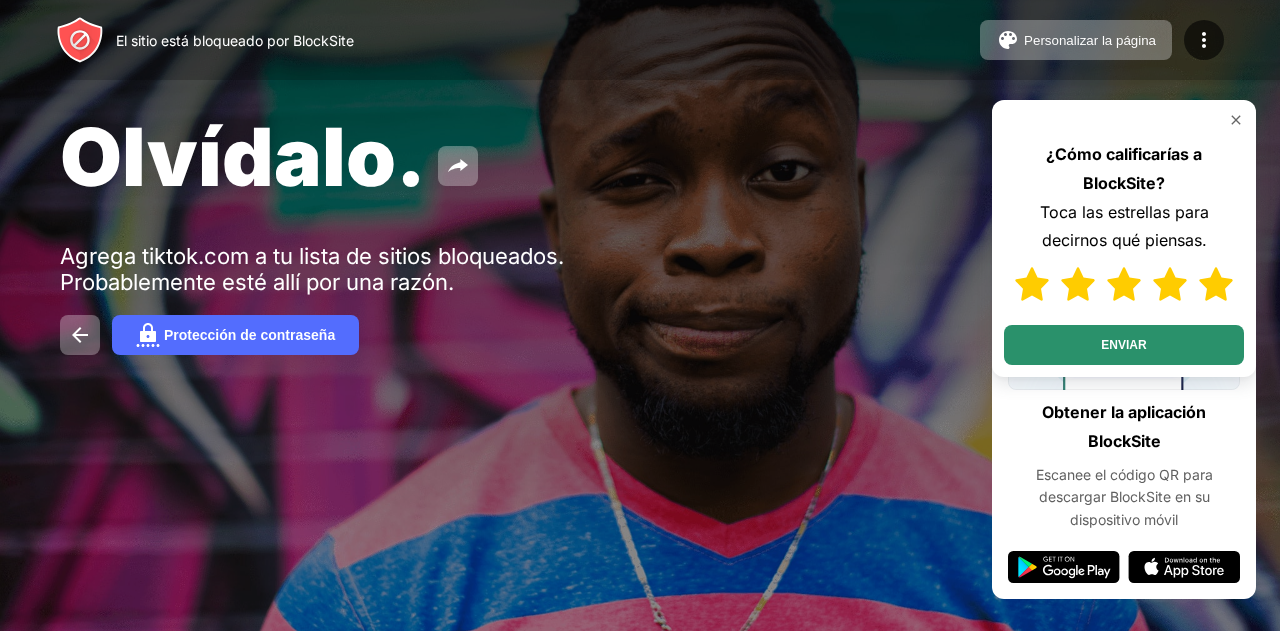 click on "ENVIAR" at bounding box center (1123, 345) 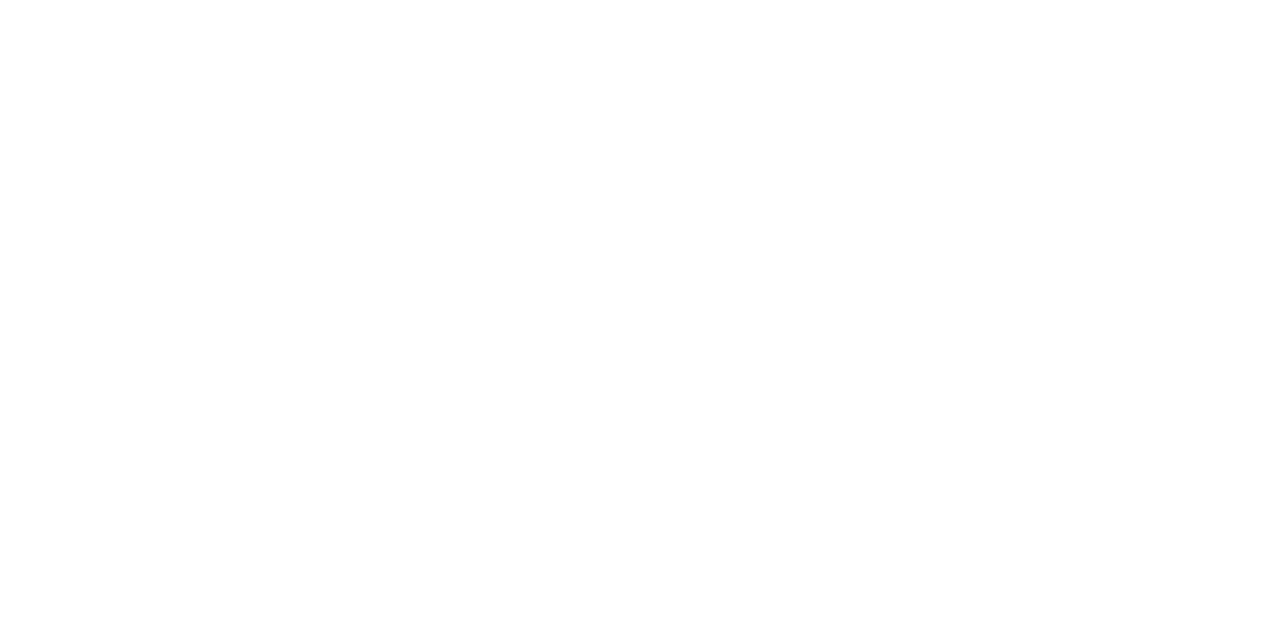 scroll, scrollTop: 0, scrollLeft: 0, axis: both 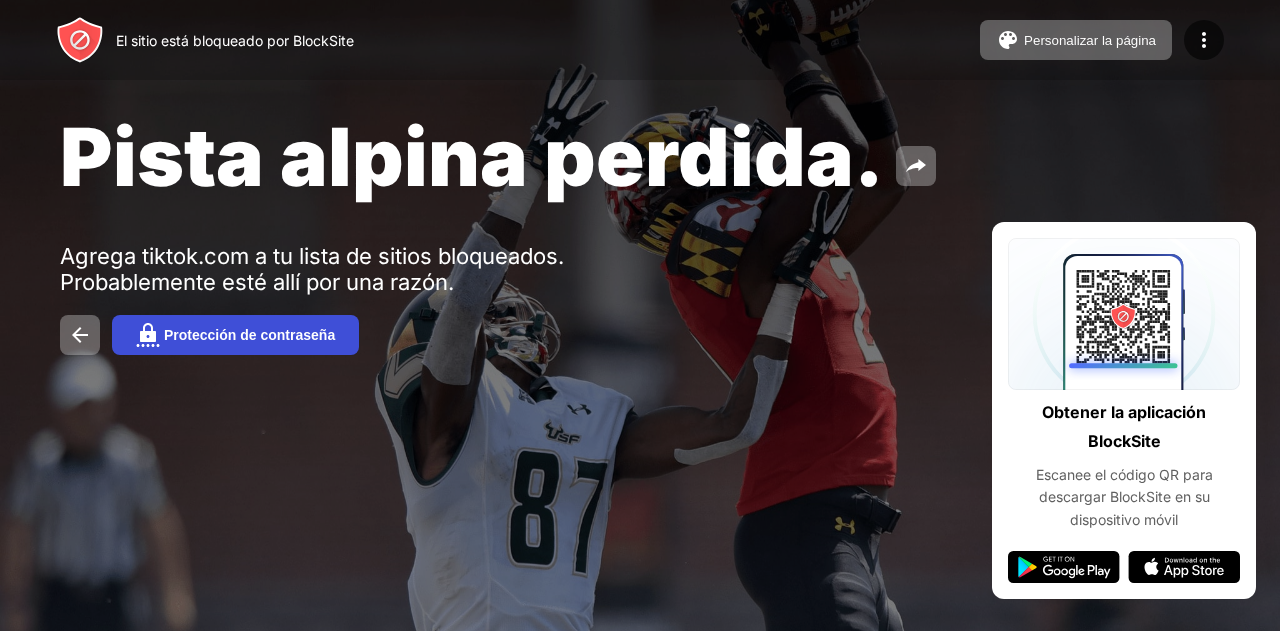 click on "Protección de contraseña" at bounding box center [249, 335] 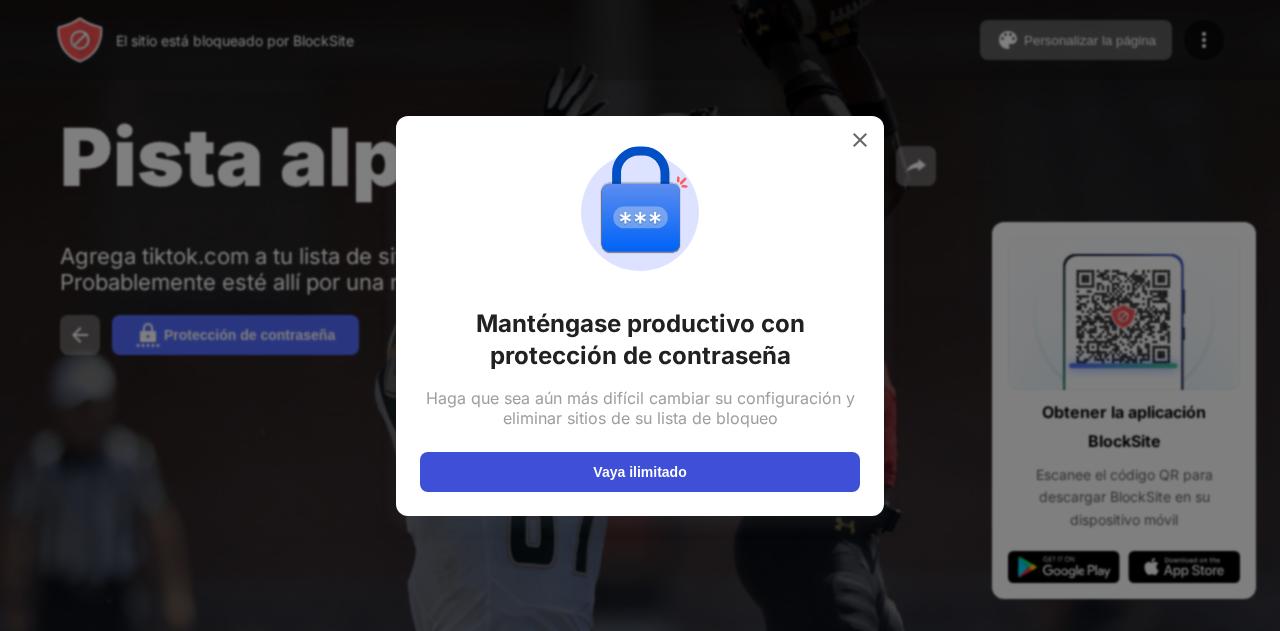 click on "Vaya ilimitado" at bounding box center (640, 472) 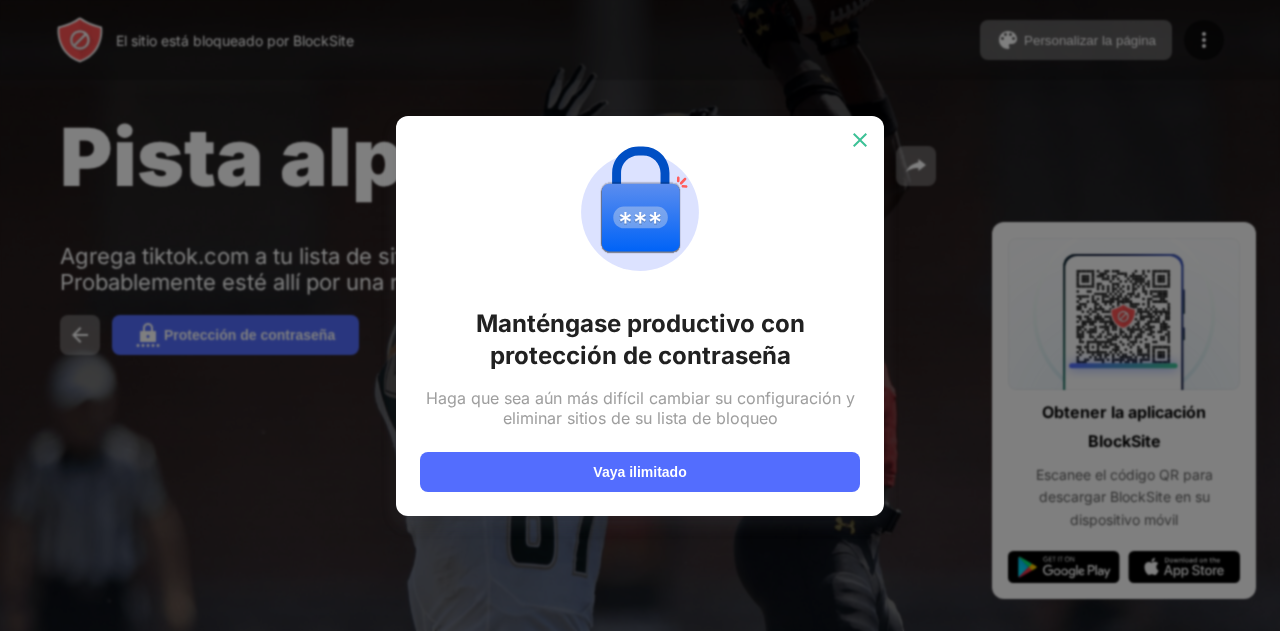 click at bounding box center (860, 140) 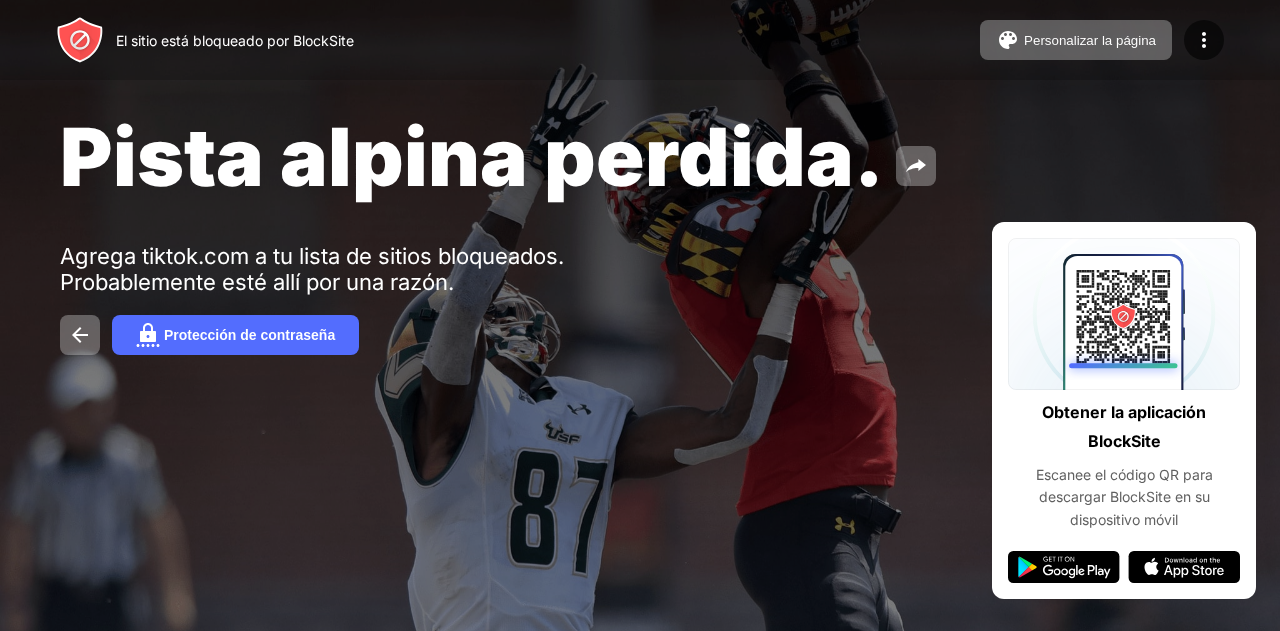 click on "Pista alpina perdida. Agrega tiktok.com a tu lista de sitios bloqueados. Probablemente esté allí por una razón. Protección de contraseña" at bounding box center [640, 231] 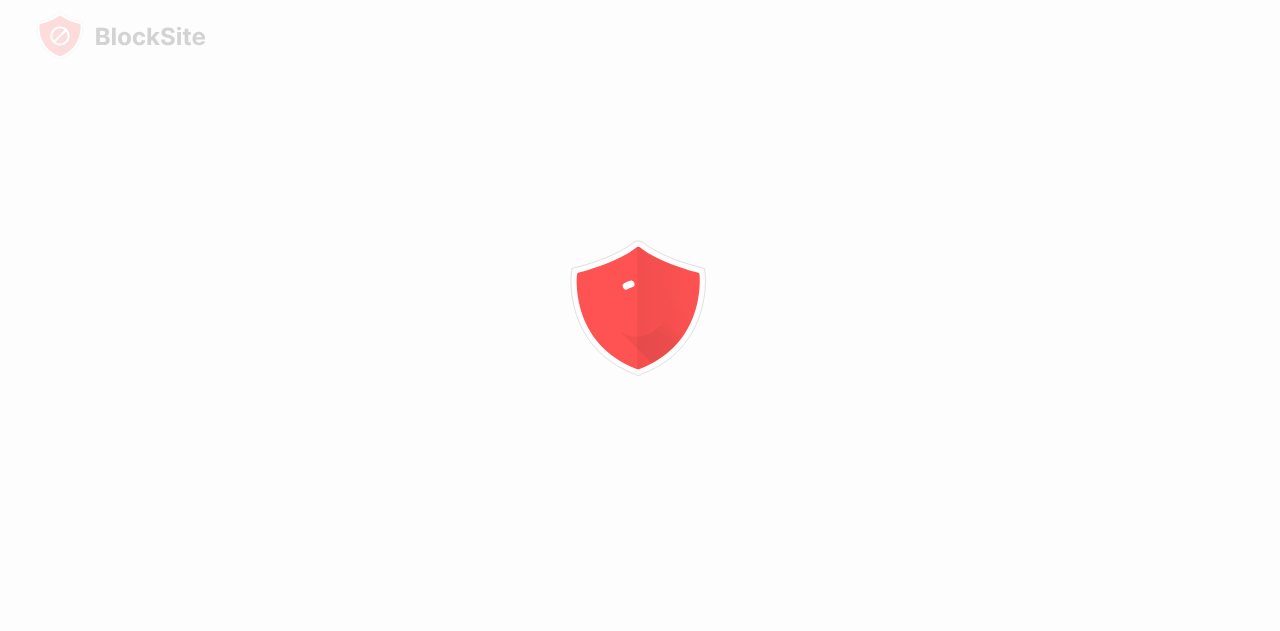 scroll, scrollTop: 0, scrollLeft: 0, axis: both 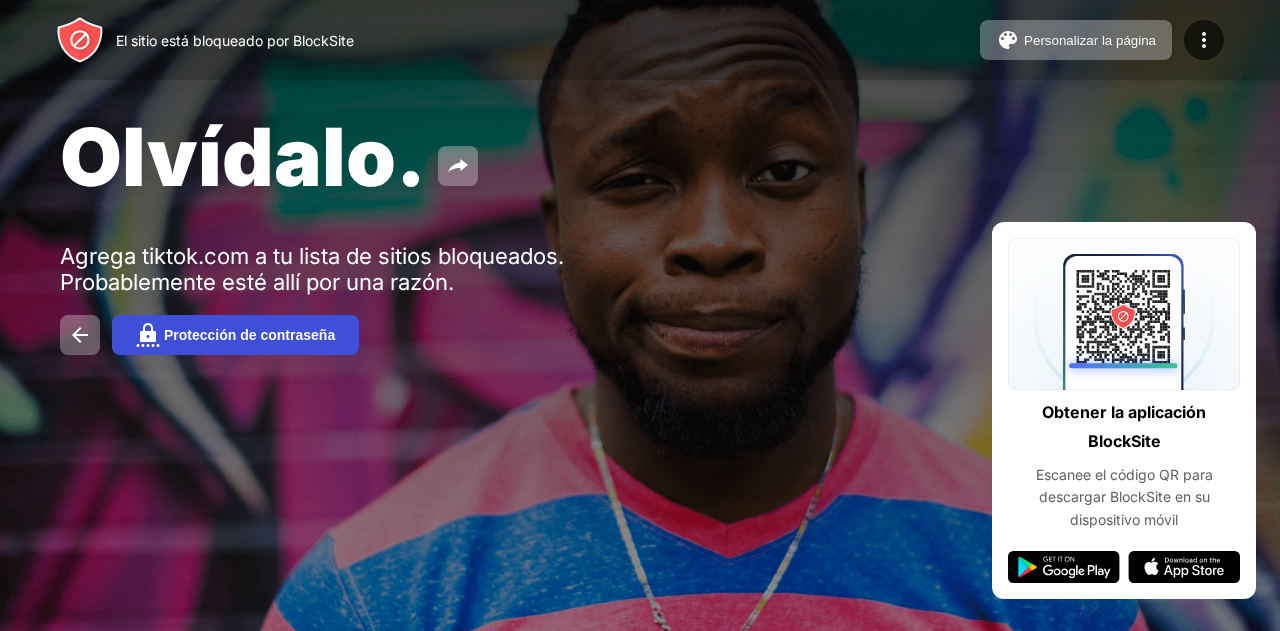 click on "Protección de contraseña" at bounding box center [249, 335] 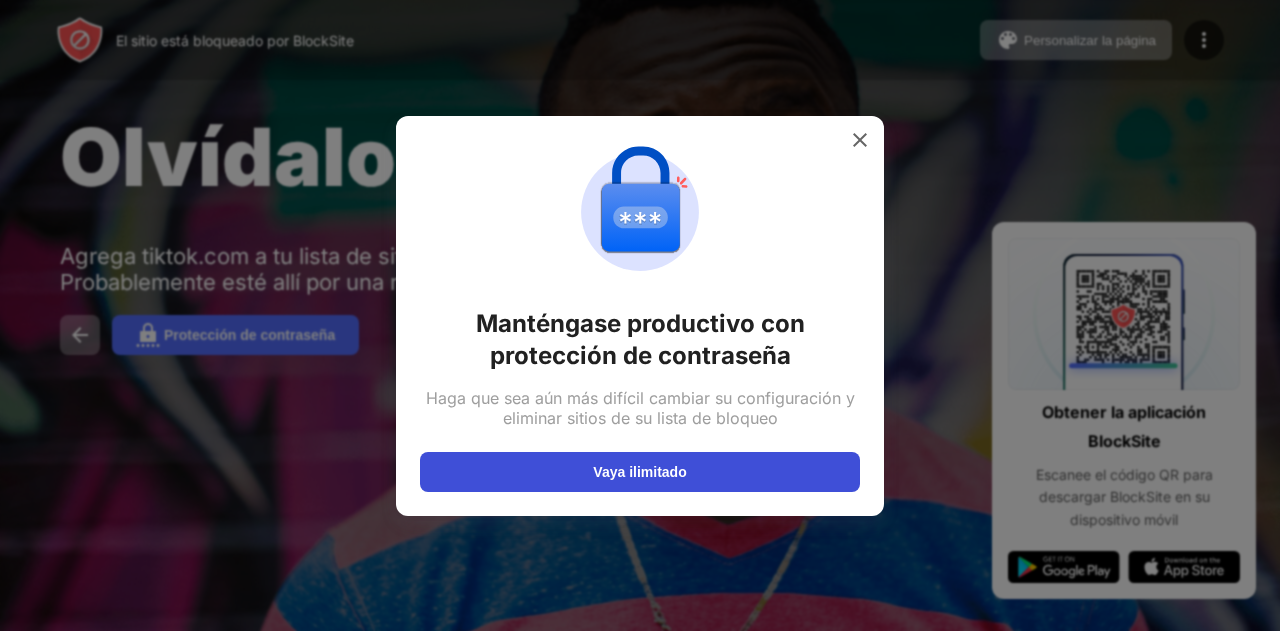 click on "Vaya ilimitado" at bounding box center (640, 472) 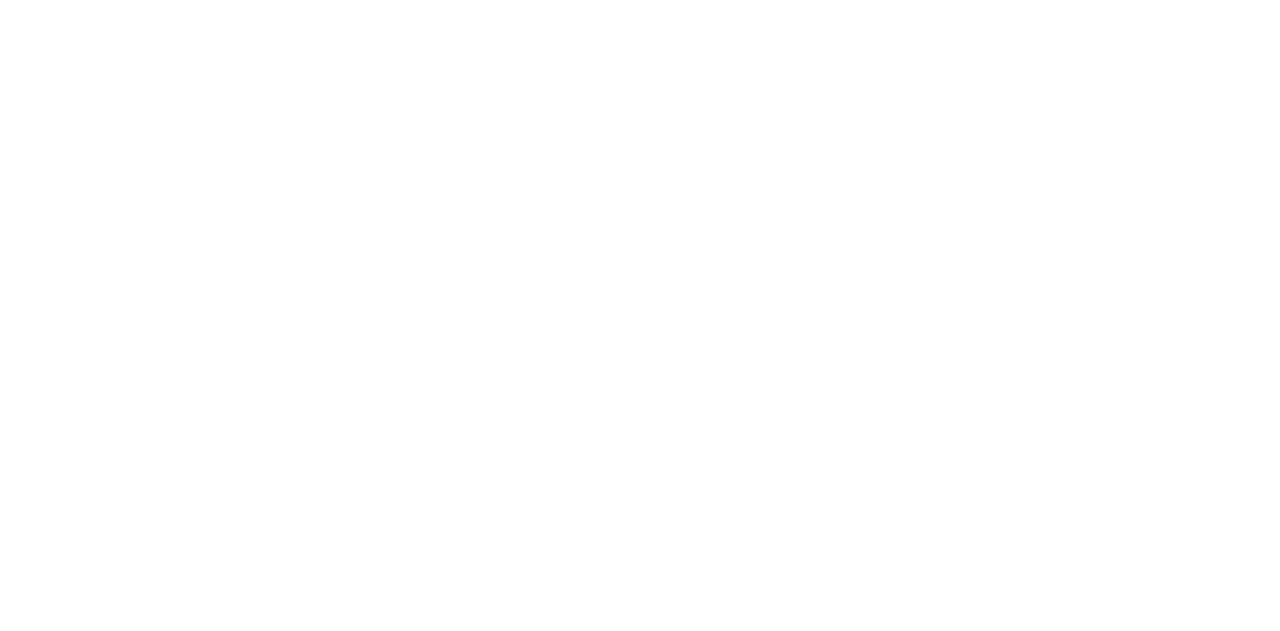 scroll, scrollTop: 0, scrollLeft: 0, axis: both 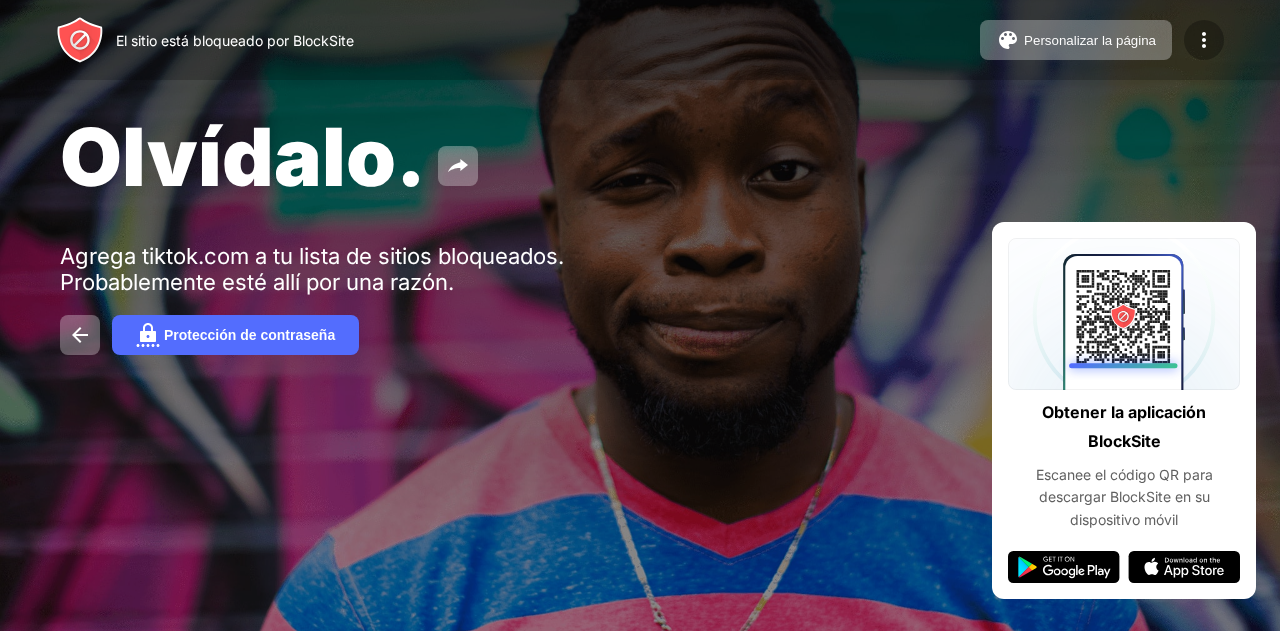 click at bounding box center [1204, 40] 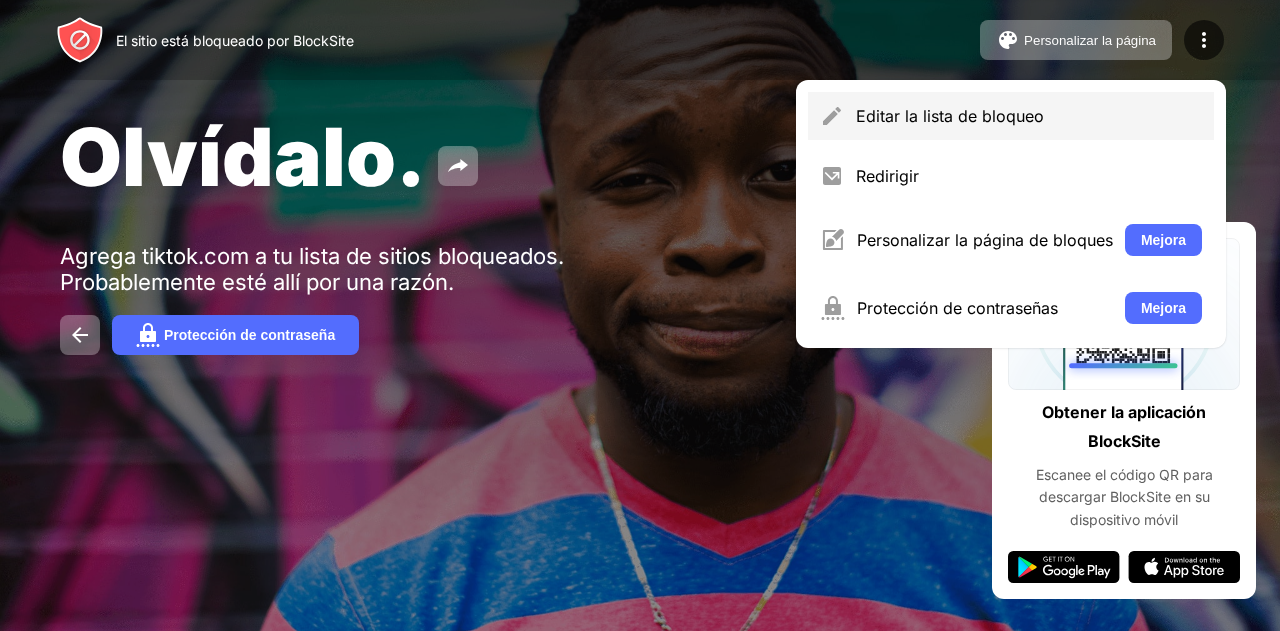 click on "Editar la lista de bloqueo" at bounding box center [950, 116] 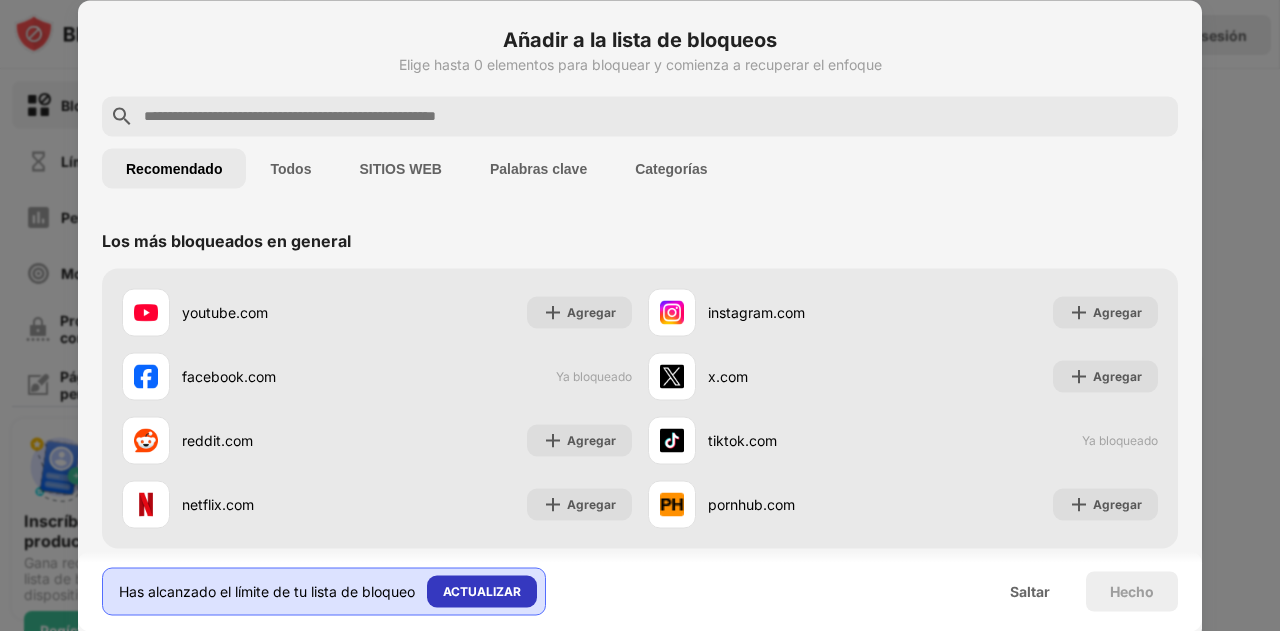 click on "ACTUALIZAR" at bounding box center [482, 591] 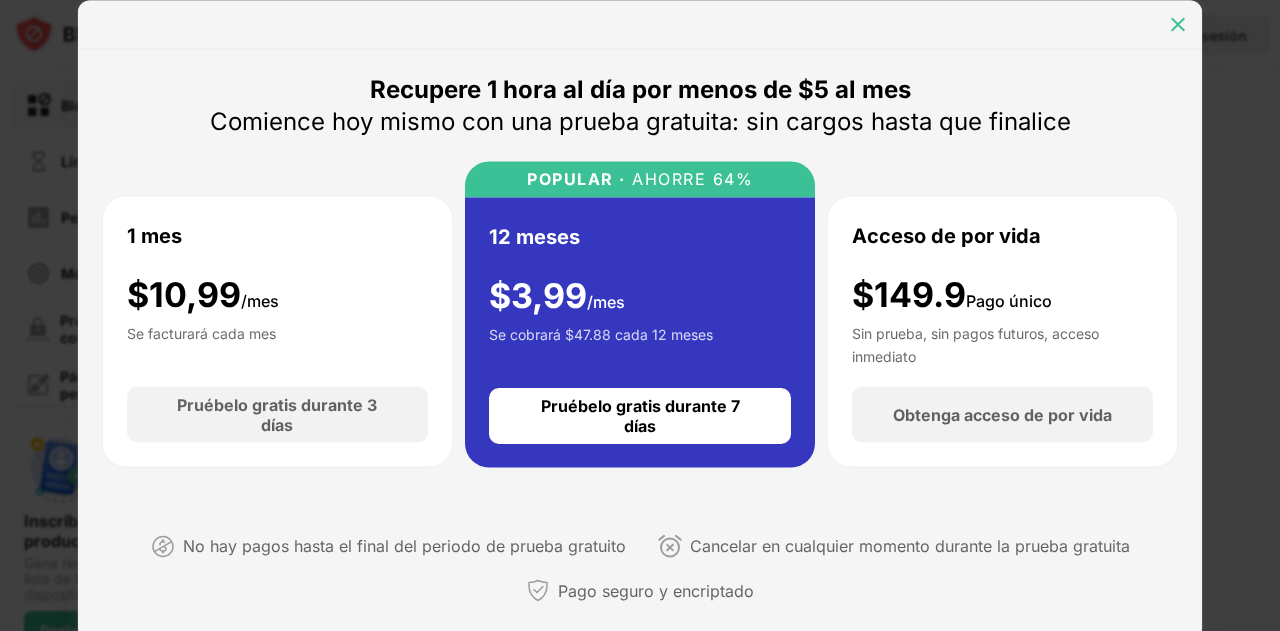 click at bounding box center [1178, 24] 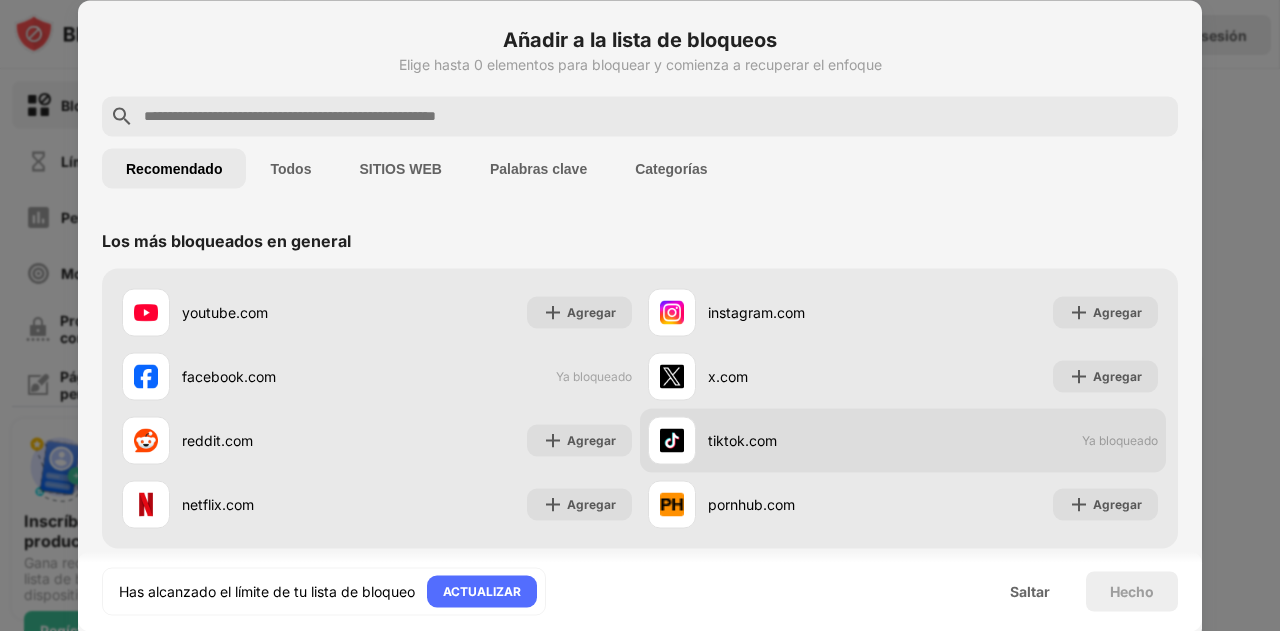 click on "tiktok.com" at bounding box center (775, 440) 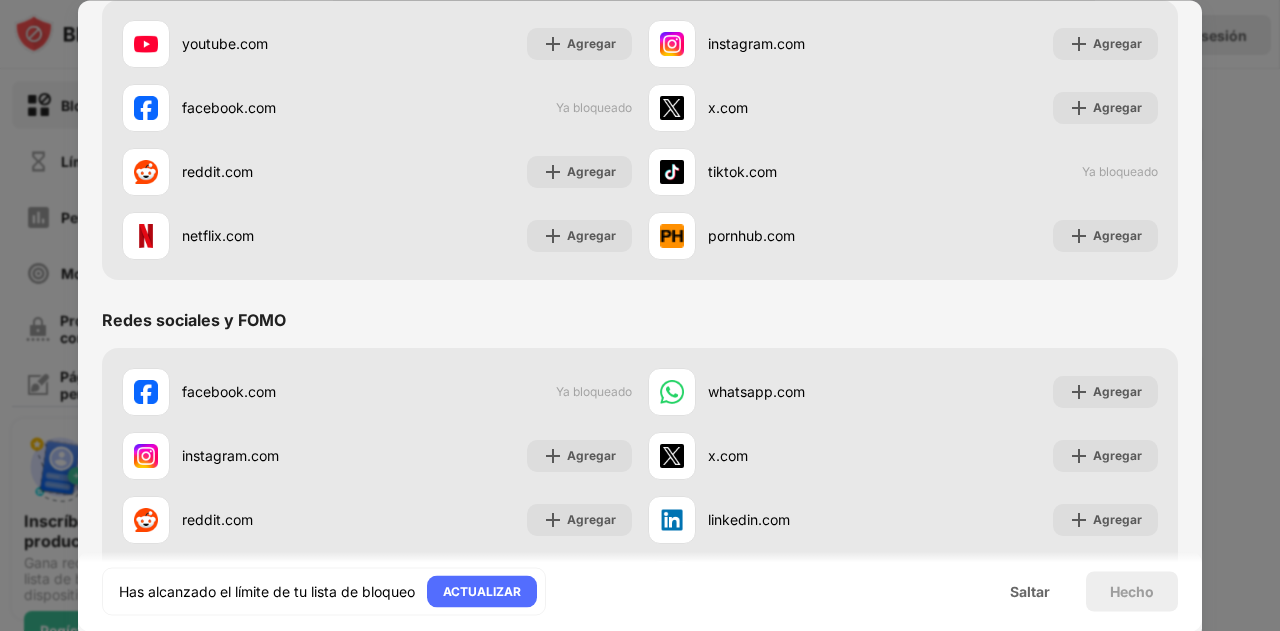 scroll, scrollTop: 0, scrollLeft: 0, axis: both 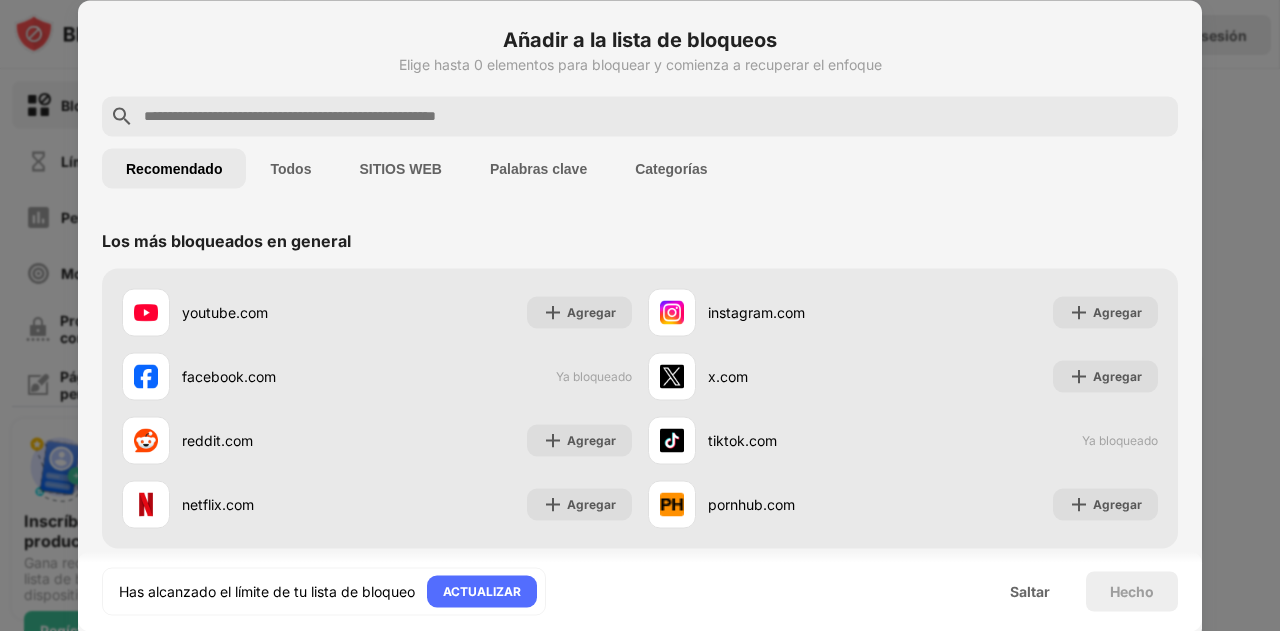 click on "SITIOS WEB" at bounding box center (400, 168) 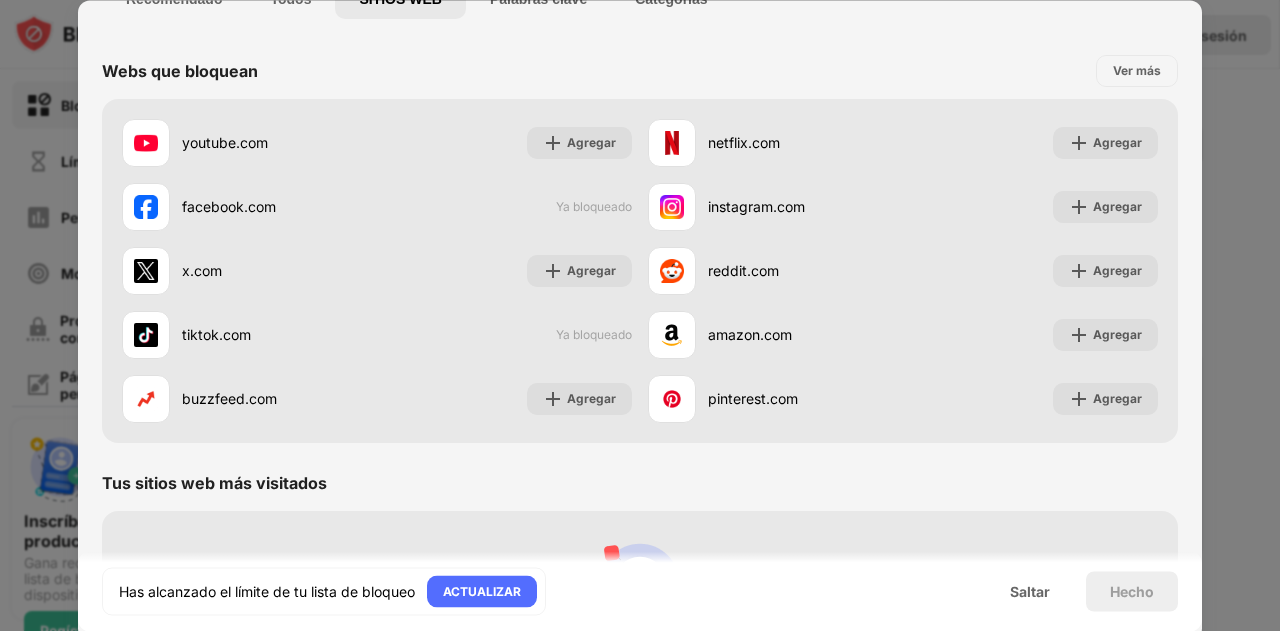 scroll, scrollTop: 120, scrollLeft: 0, axis: vertical 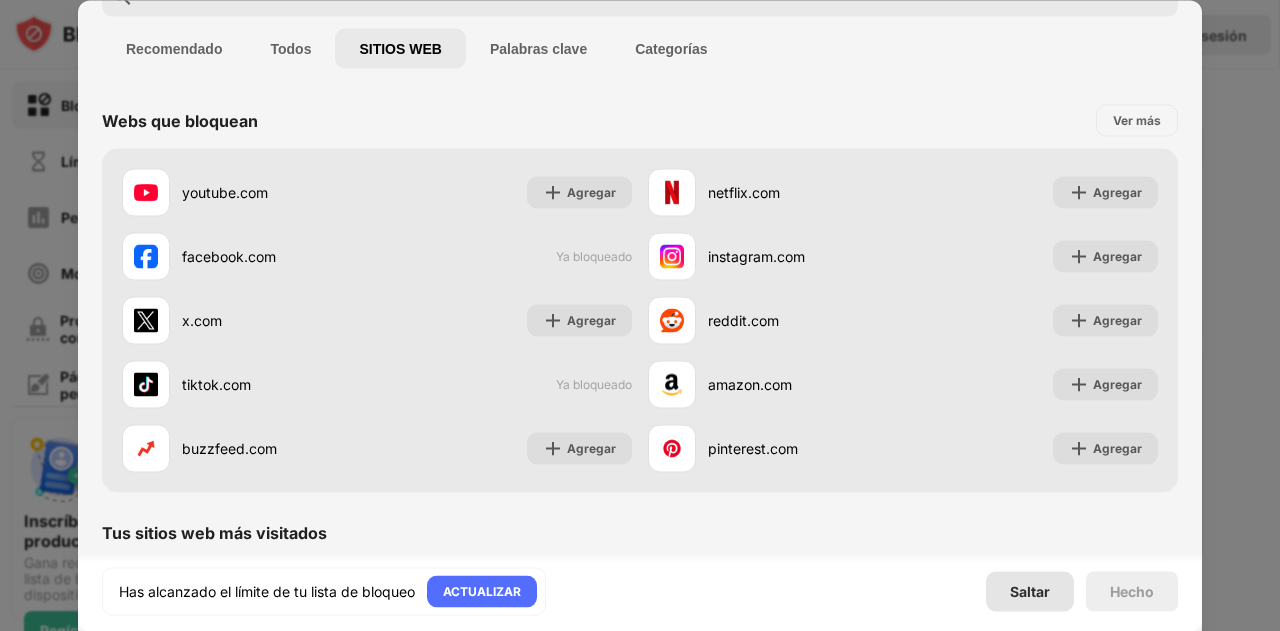 click on "Saltar" at bounding box center (1030, 590) 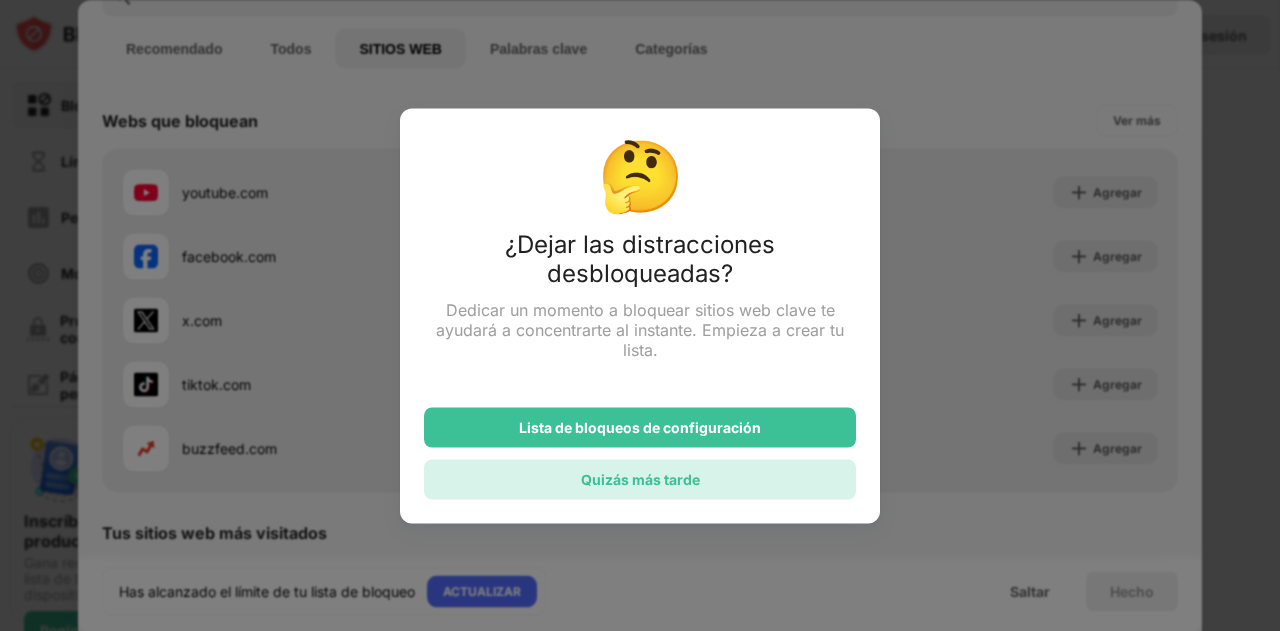 click on "Quizás más tarde" at bounding box center [640, 479] 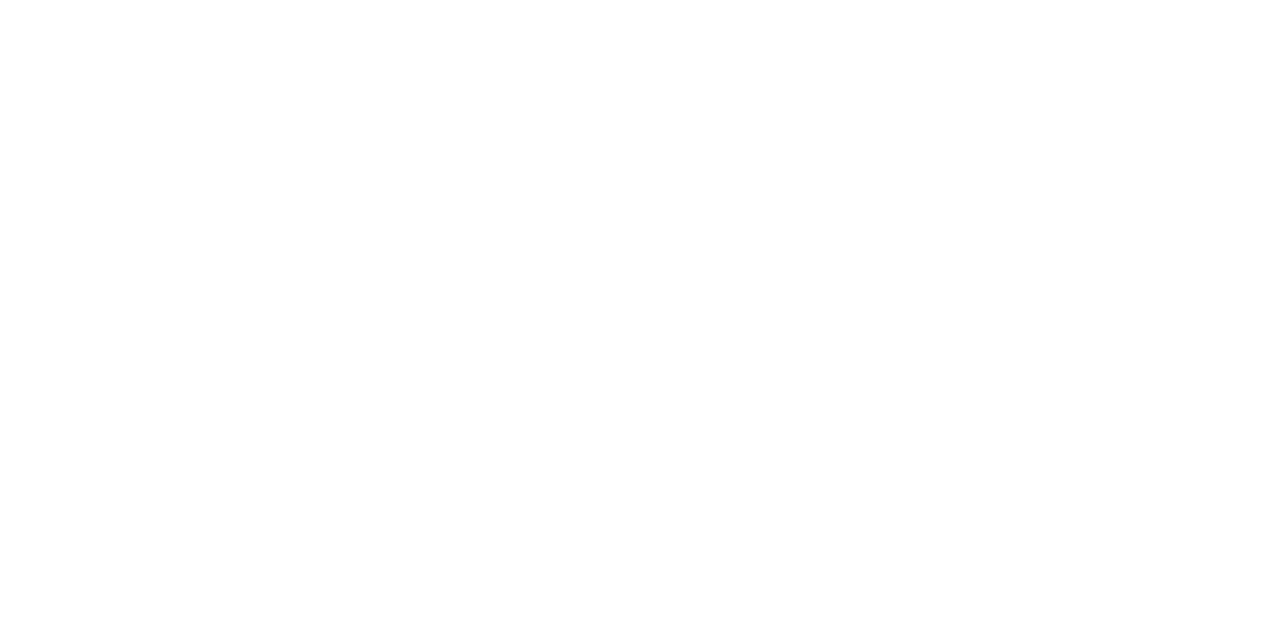 scroll, scrollTop: 0, scrollLeft: 0, axis: both 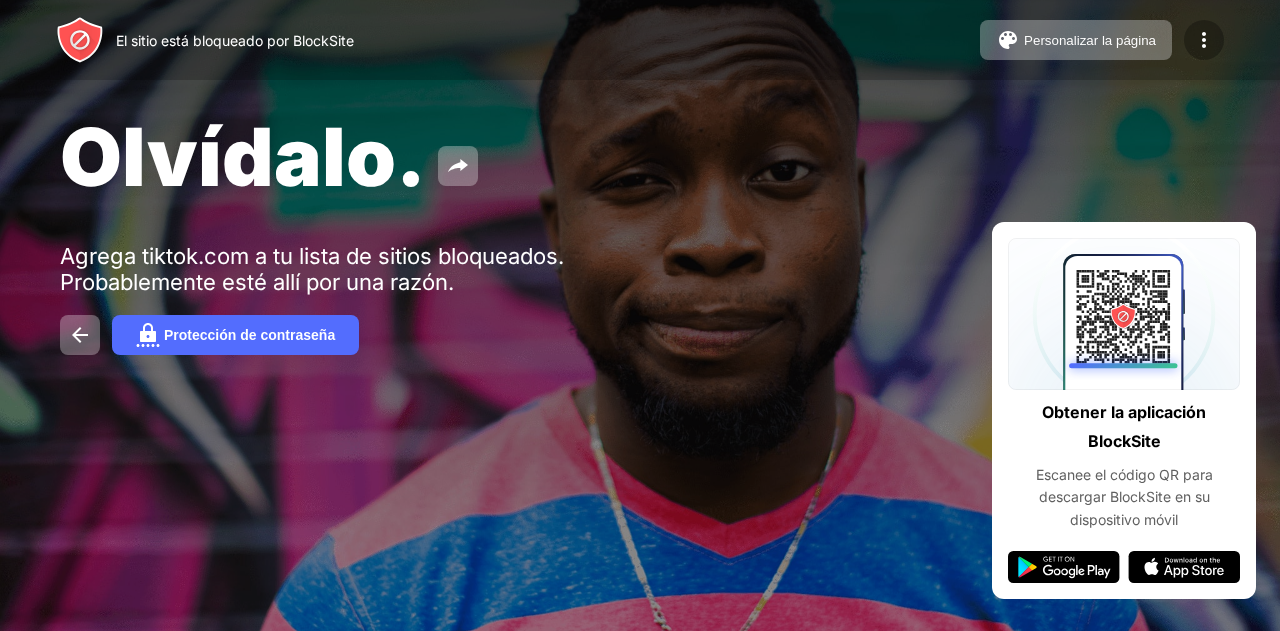 click at bounding box center [1204, 40] 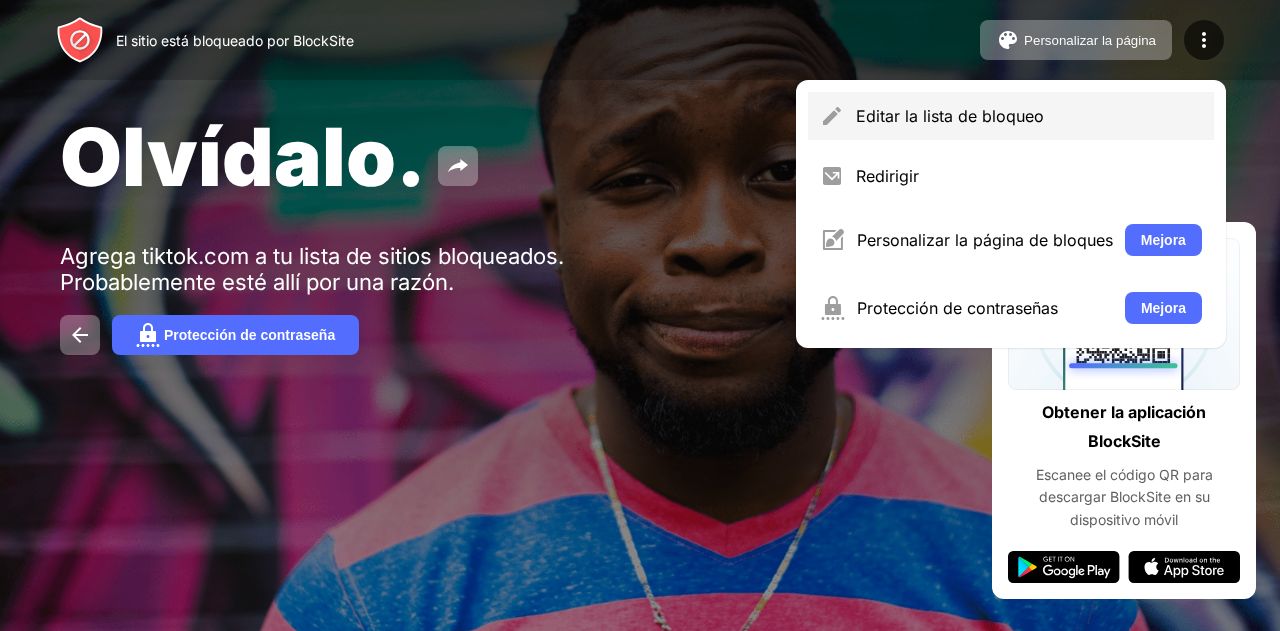 click on "Editar la lista de bloqueo" at bounding box center (950, 116) 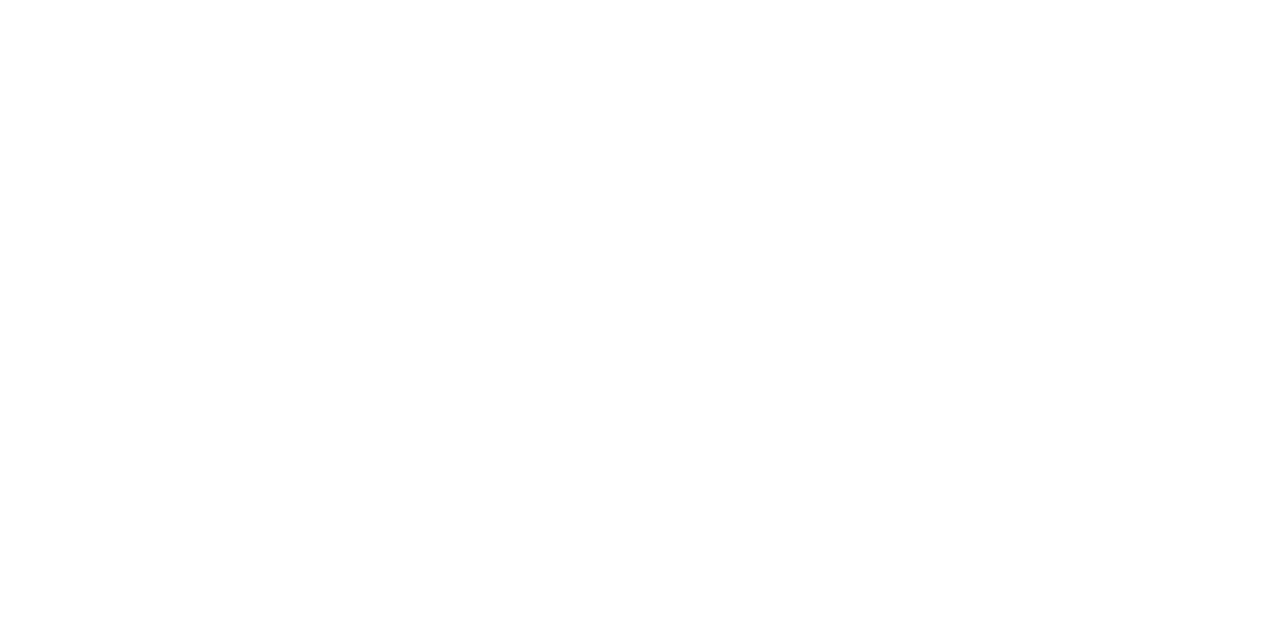 scroll, scrollTop: 0, scrollLeft: 0, axis: both 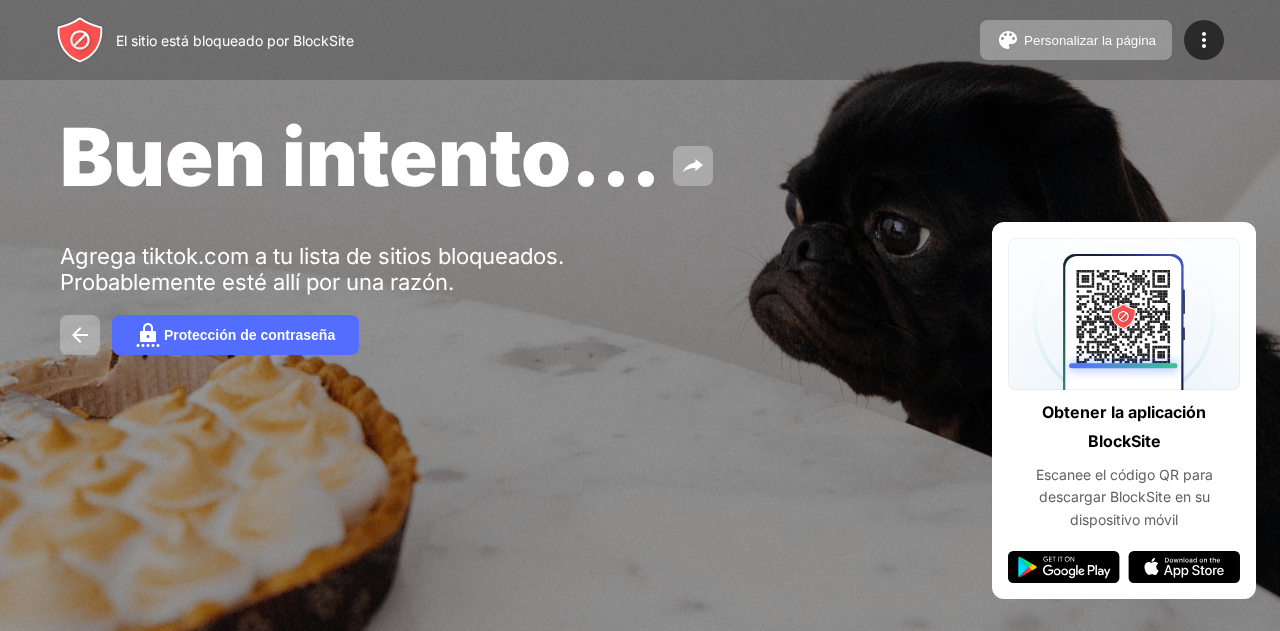 click on "El sitio está bloqueado por BlockSite Personalizar la página Editar la lista de bloqueo Redirigir Personalizar la página de bloques Mejora Protección de contraseñas Mejora" at bounding box center [640, 40] 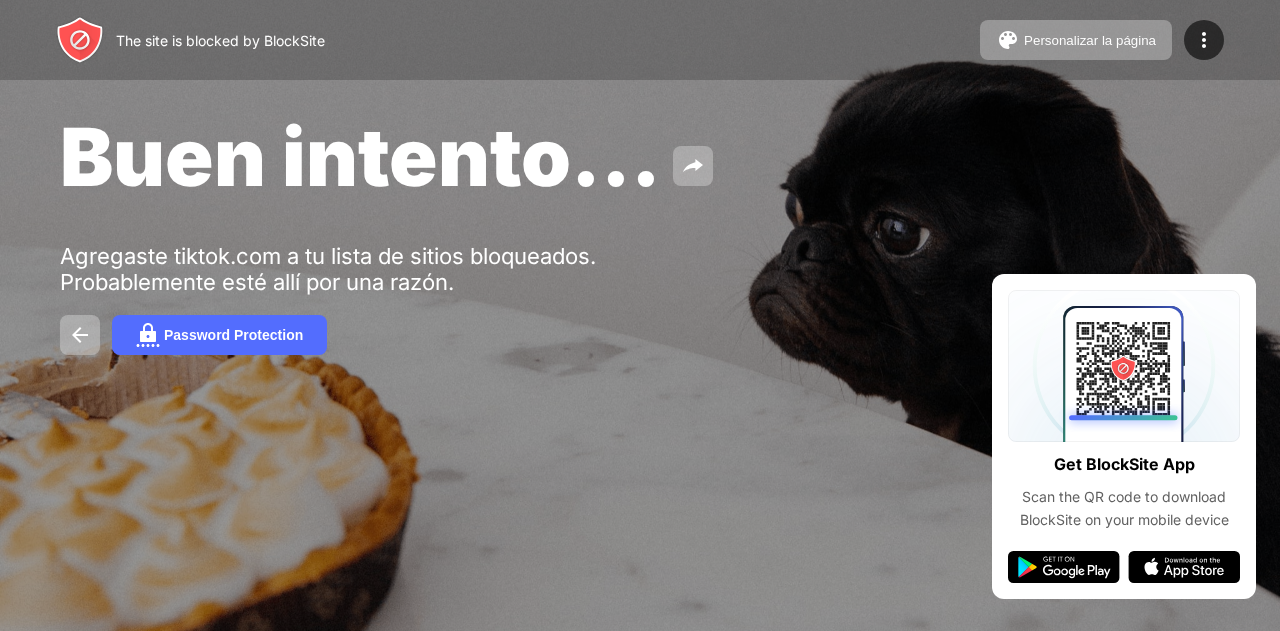 scroll, scrollTop: 0, scrollLeft: 0, axis: both 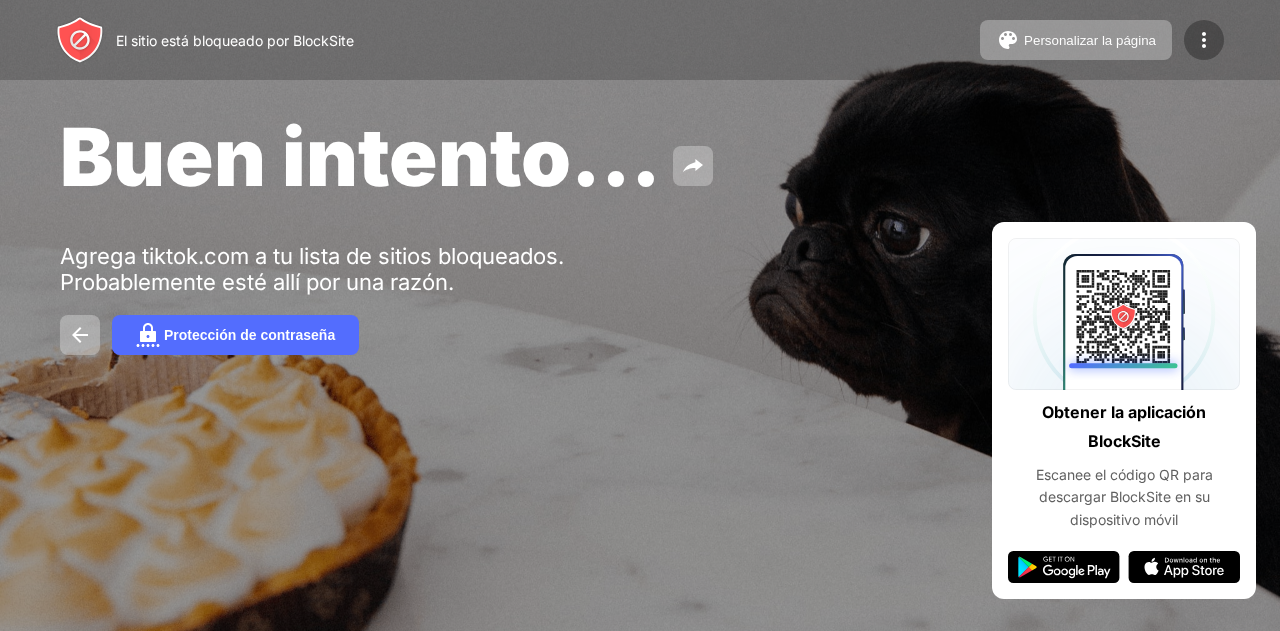 click at bounding box center (1204, 40) 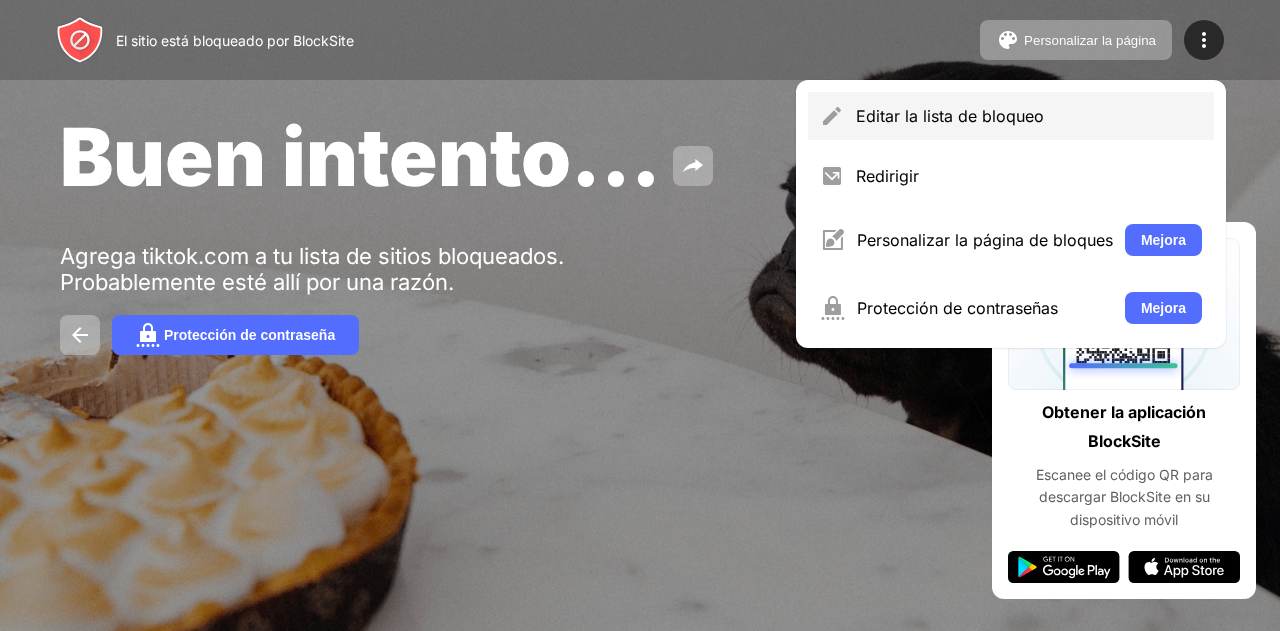 click on "Editar la lista de bloqueo" at bounding box center (950, 116) 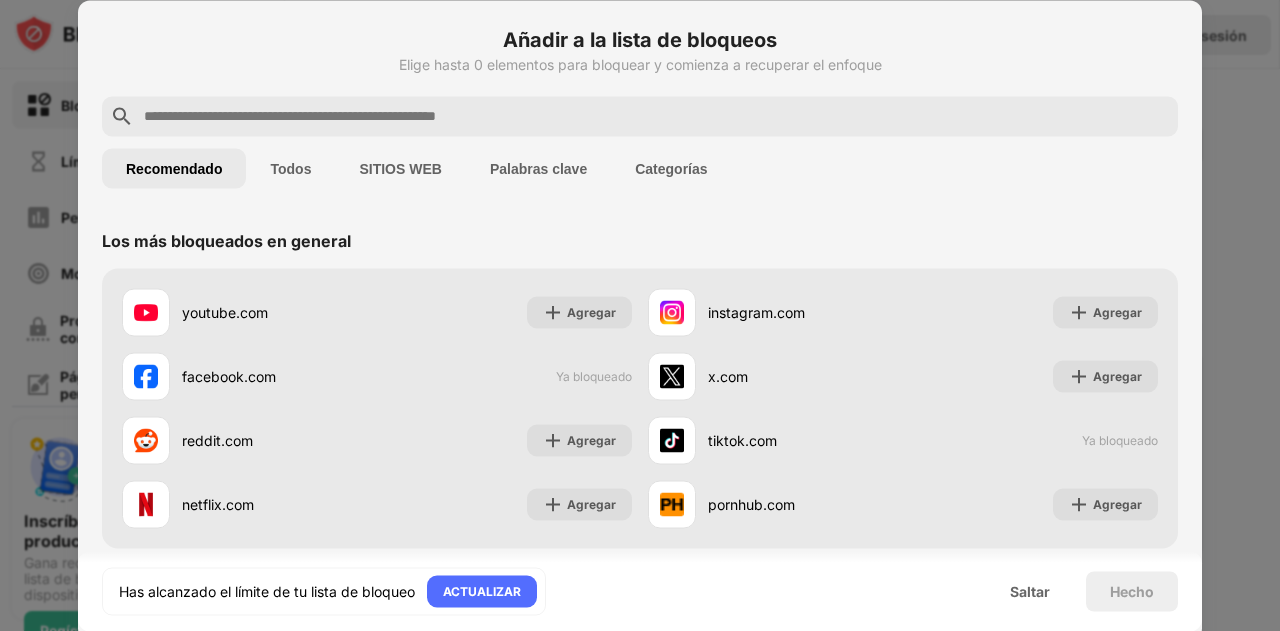 click on "Has alcanzado el límite de tu lista de bloqueo ACTUALIZAR Saltar Hecho" at bounding box center (640, 591) 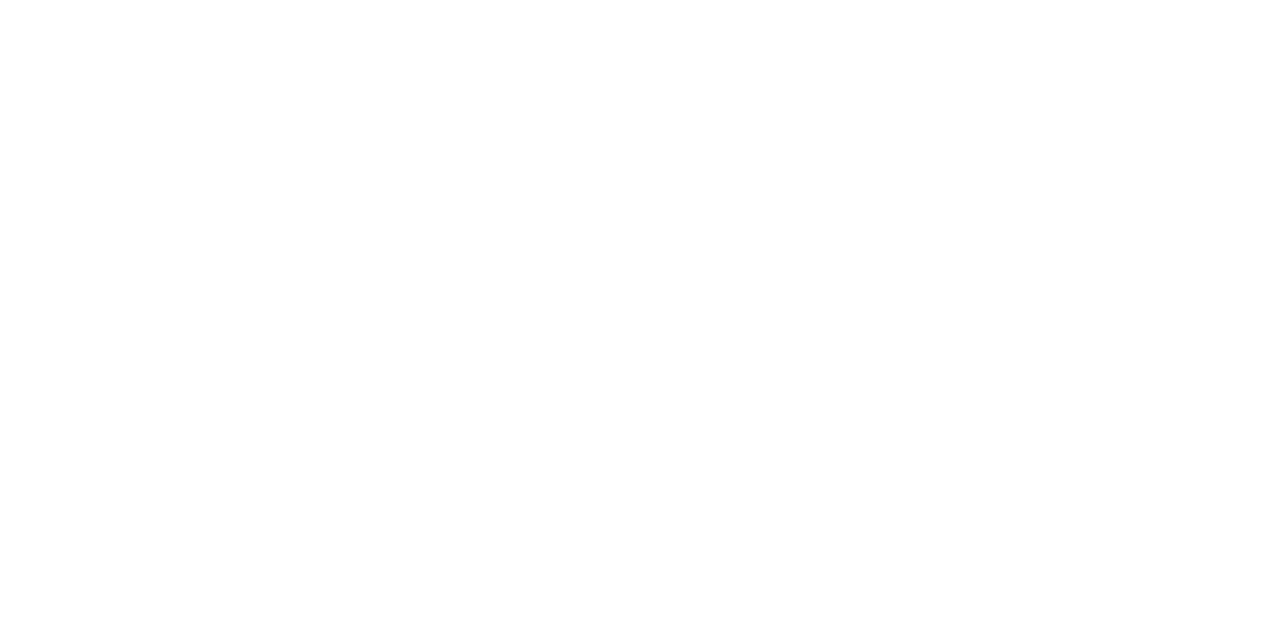 scroll, scrollTop: 0, scrollLeft: 0, axis: both 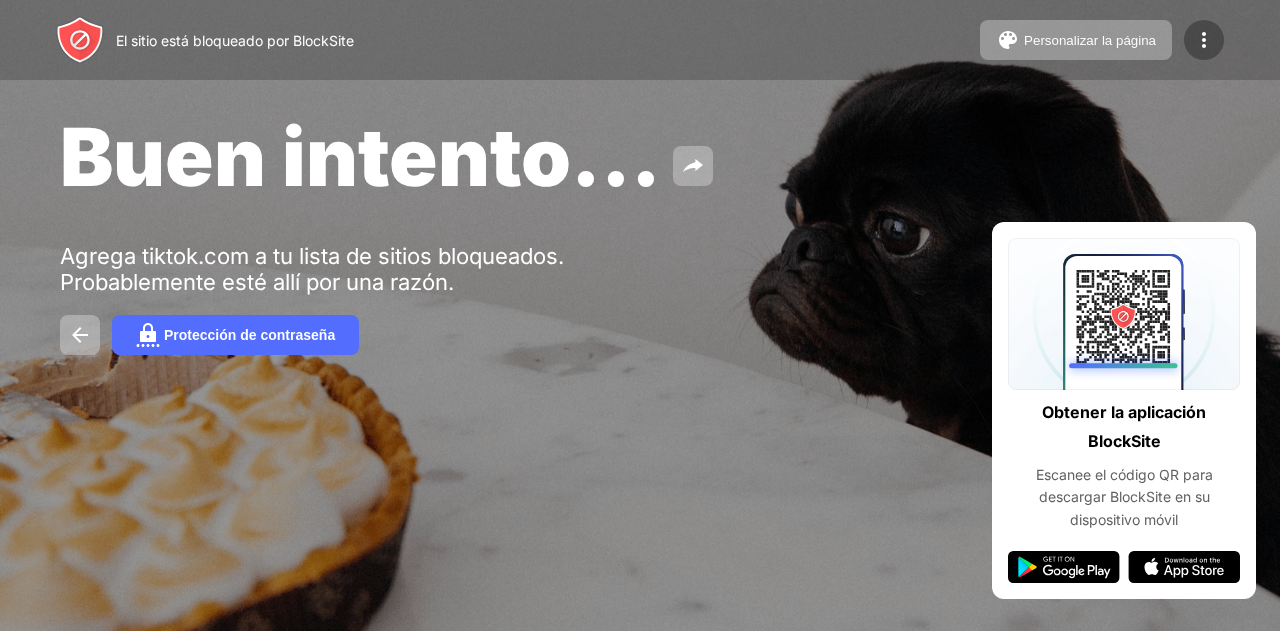 click at bounding box center [1204, 40] 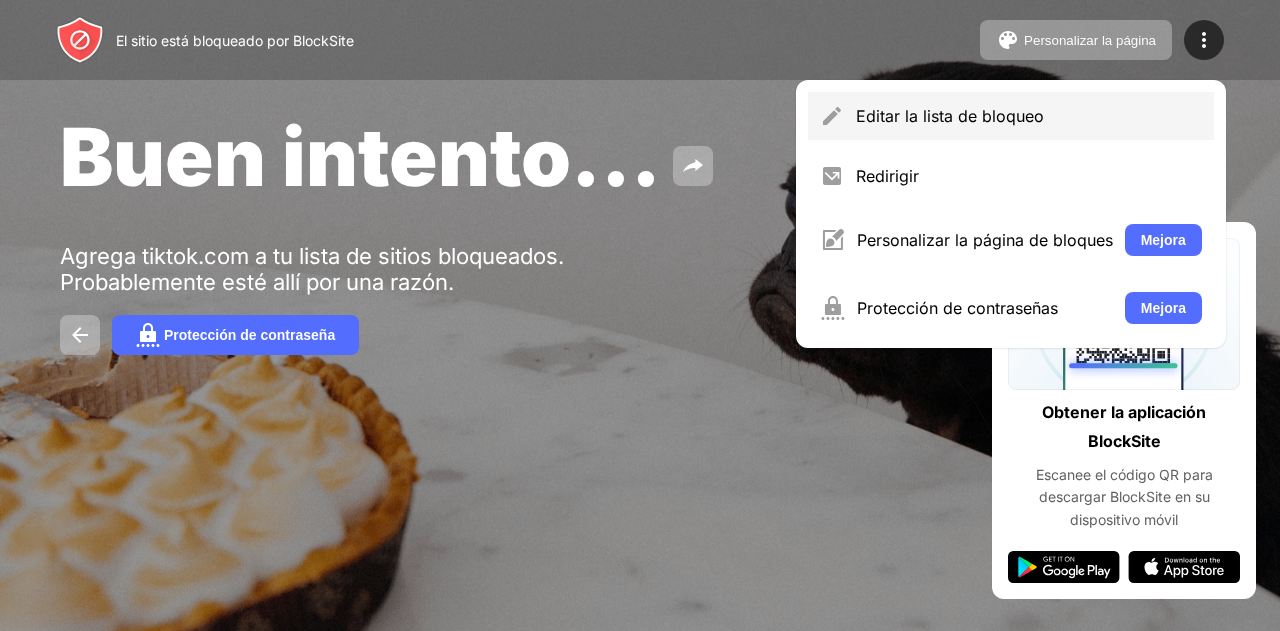 click on "Editar la lista de bloqueo" at bounding box center [950, 116] 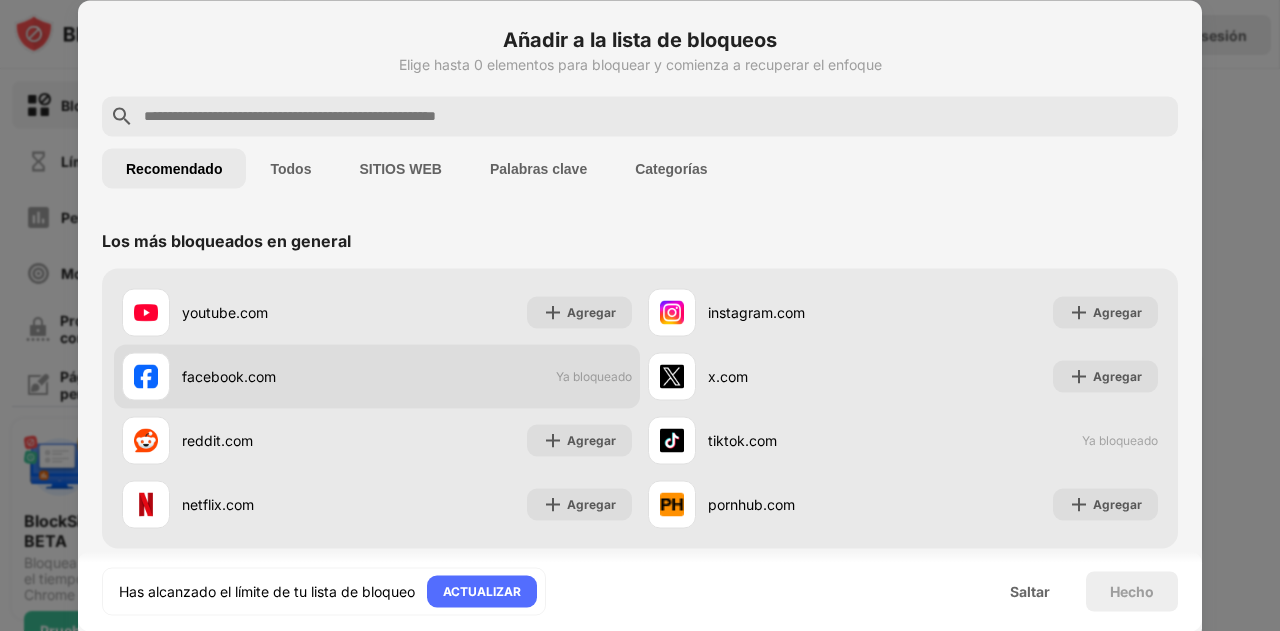 click on "Ya bloqueado" at bounding box center (594, 376) 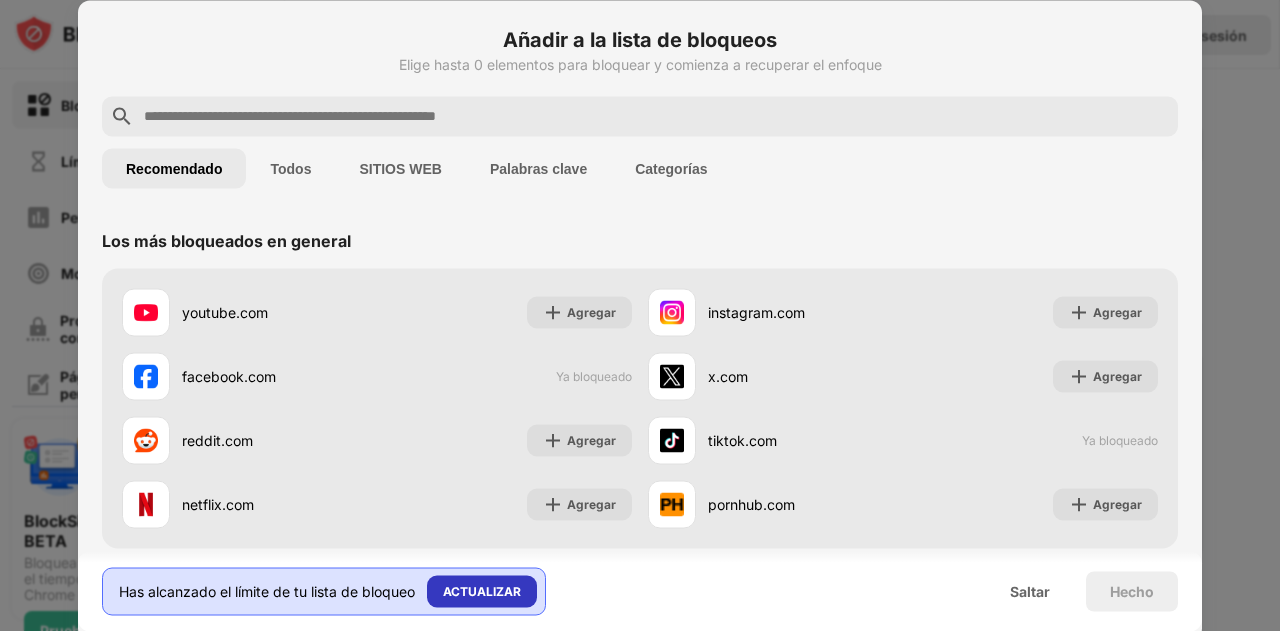 click on "ACTUALIZAR" at bounding box center [482, 590] 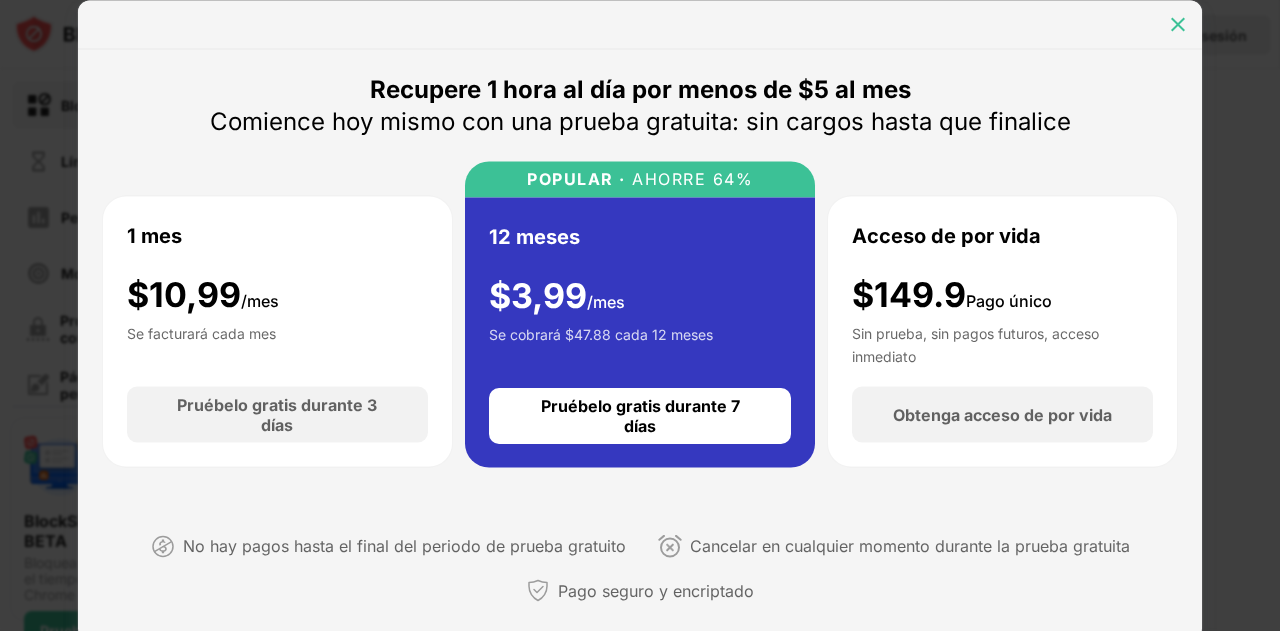 click at bounding box center [1178, 24] 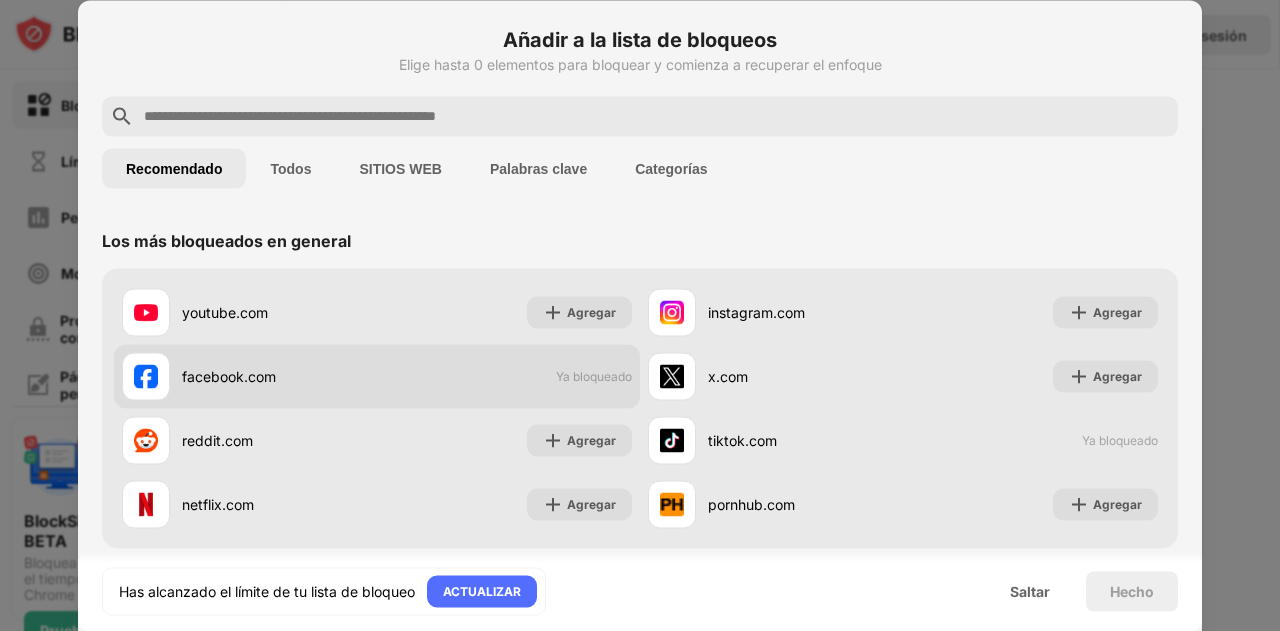 click on "facebook.com Ya bloqueado" at bounding box center [377, 376] 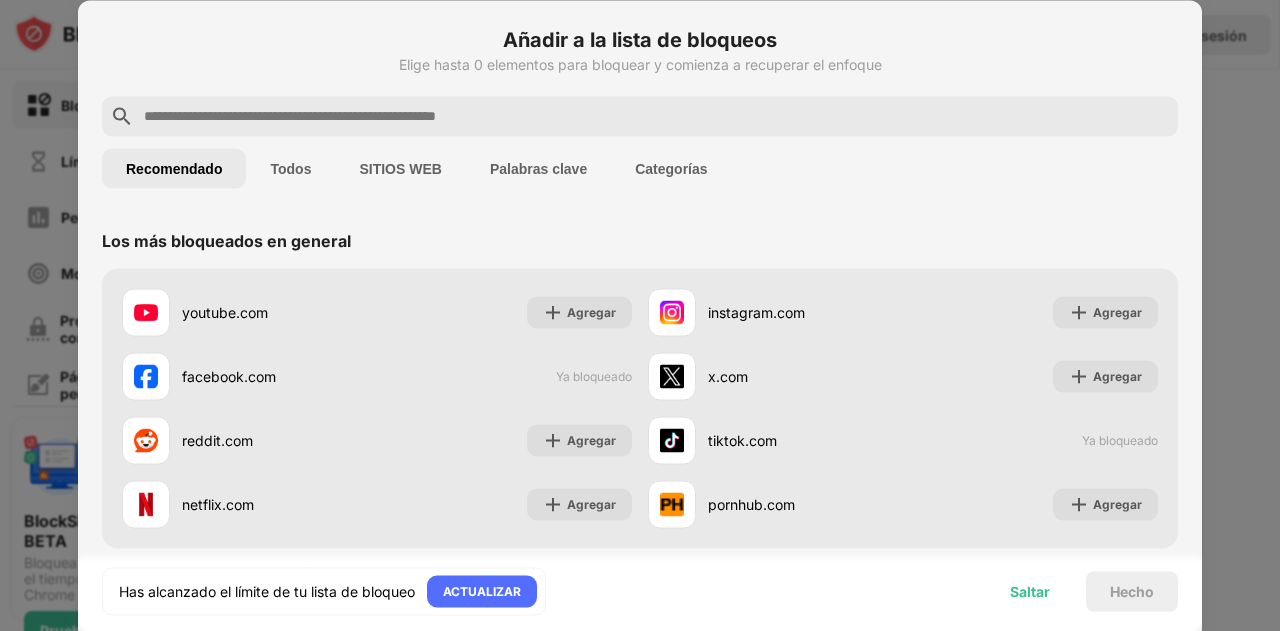 click on "Saltar" at bounding box center (1030, 590) 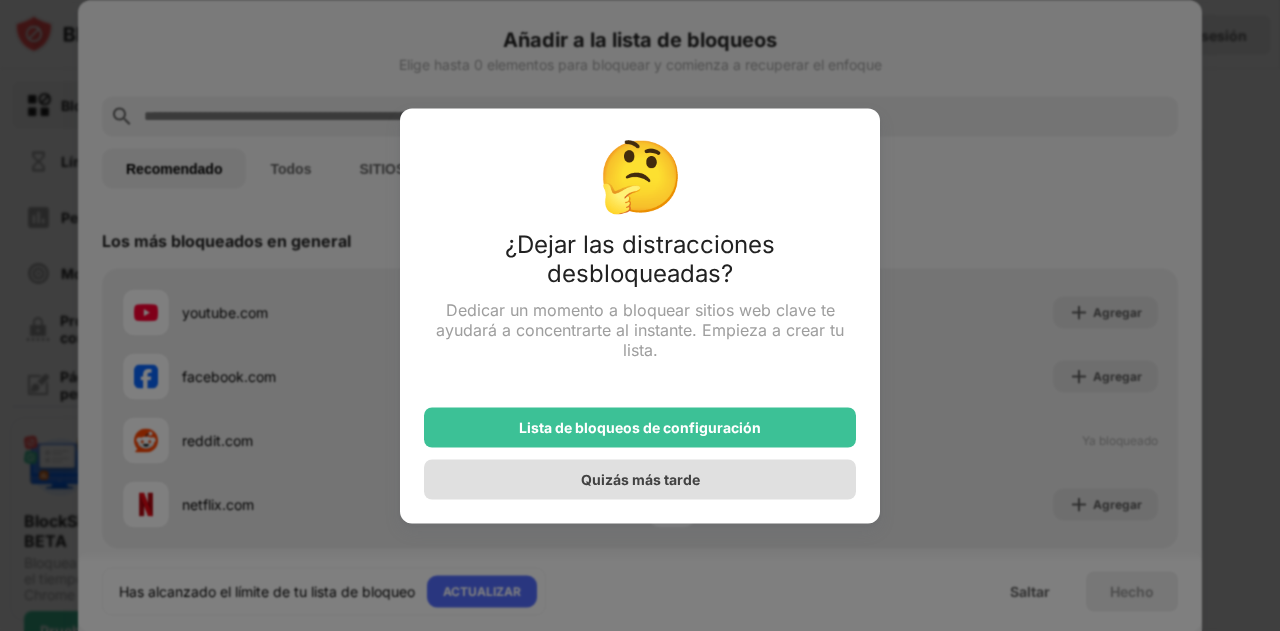 click on "Quizás más tarde" at bounding box center [640, 479] 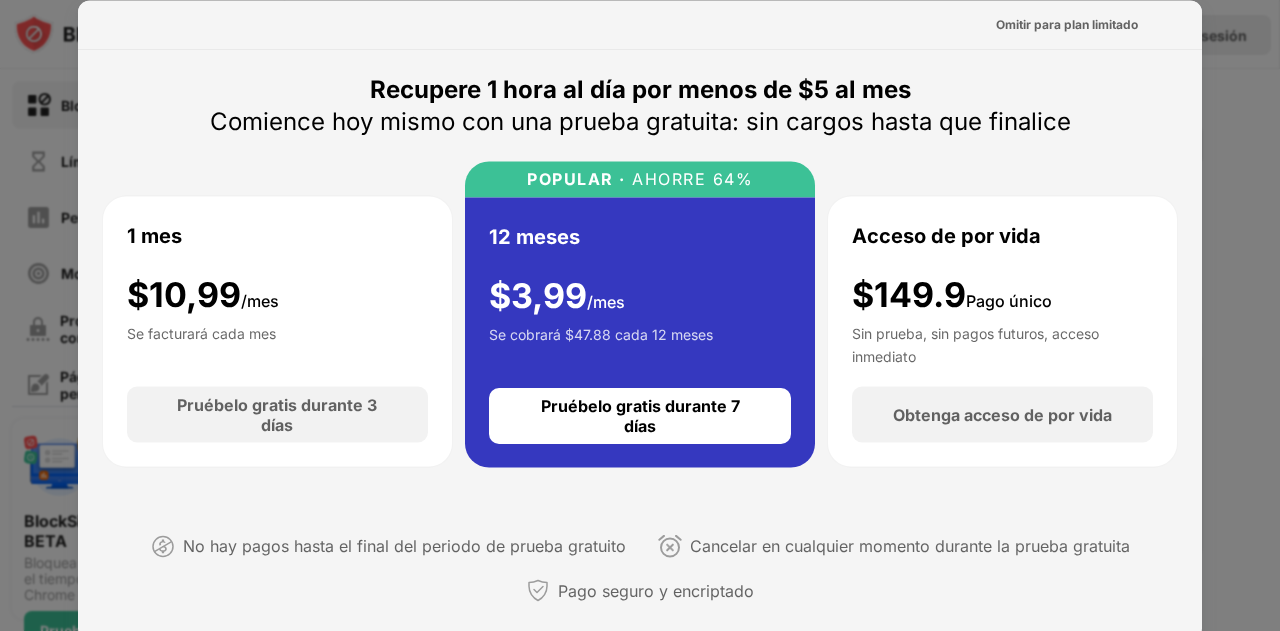 click on "Recupere 1 hora al día por menos de $5 al mes Comience hoy mismo con una prueba gratuita: sin cargos hasta que finalice 1 mes $  10,99  /mes Se facturará cada mes Pruébelo gratis durante 3 días POPULAR ·   AHORRE 64% 12 meses $  3,99  /mes Se cobrará $47.88 cada 12 meses Pruébelo gratis durante 7 días Acceso de por vida $149.9  Pago único Sin prueba, sin pagos futuros, acceso inmediato Obtenga acceso de por vida No hay pagos hasta el final del periodo de prueba gratuito Cancelar en cualquier momento durante la prueba gratuita Pago seguro y encriptado" at bounding box center [640, 355] 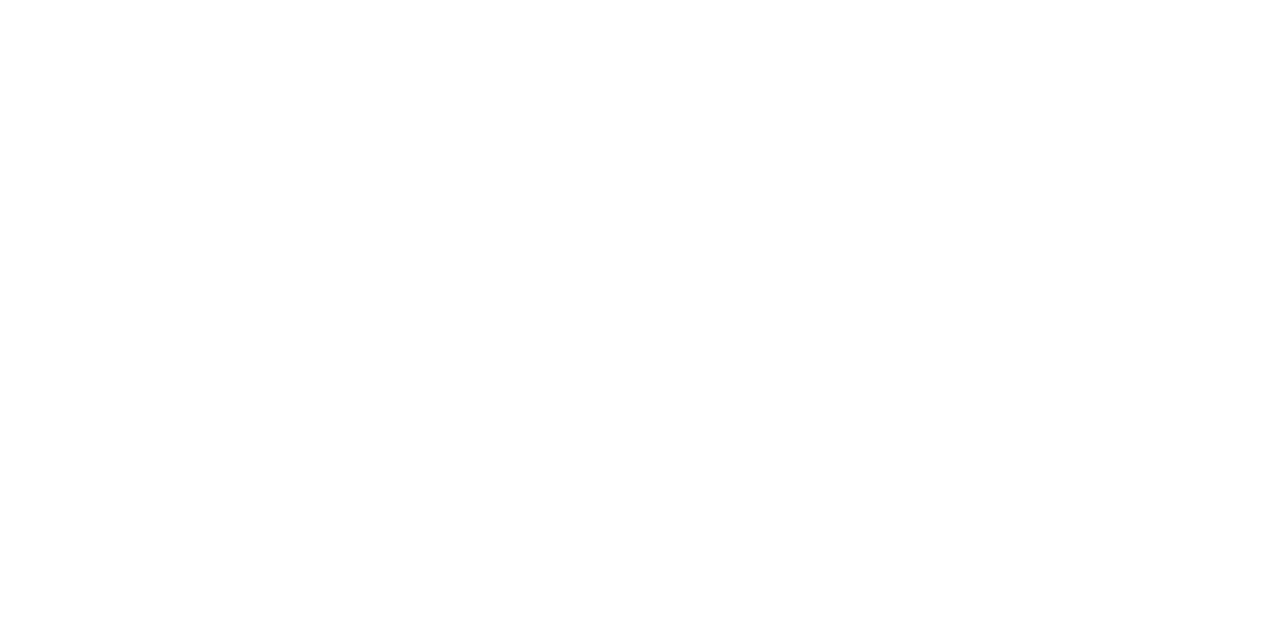 scroll, scrollTop: 0, scrollLeft: 0, axis: both 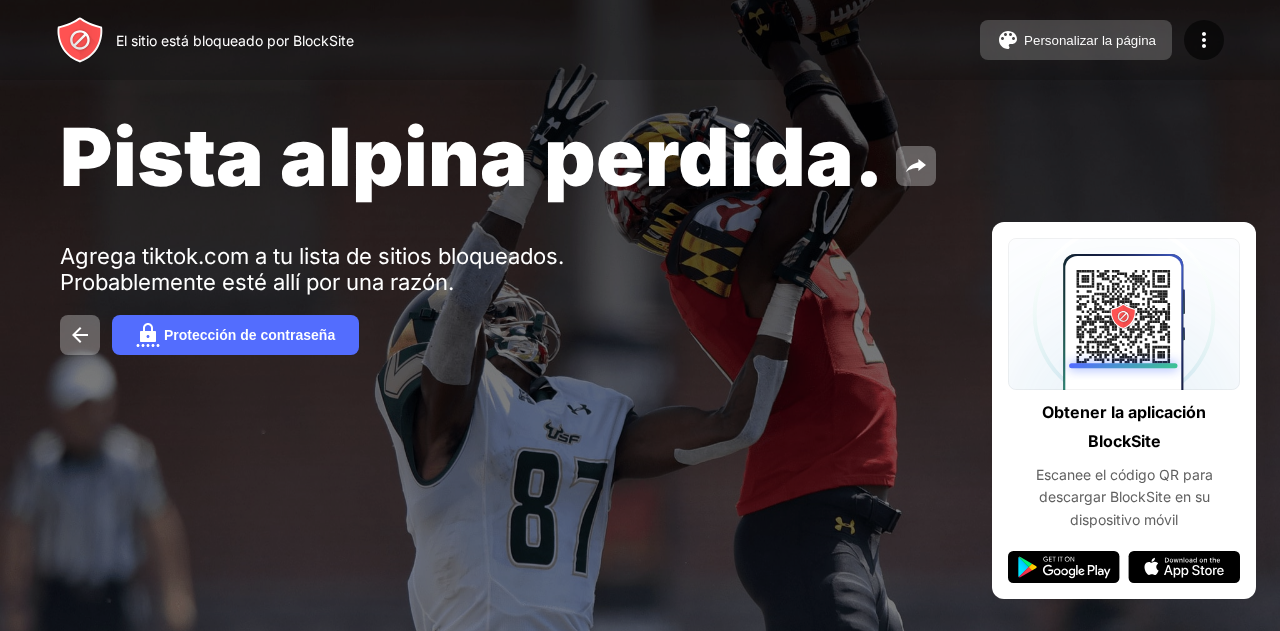 click on "Personalizar la página" at bounding box center [1076, 40] 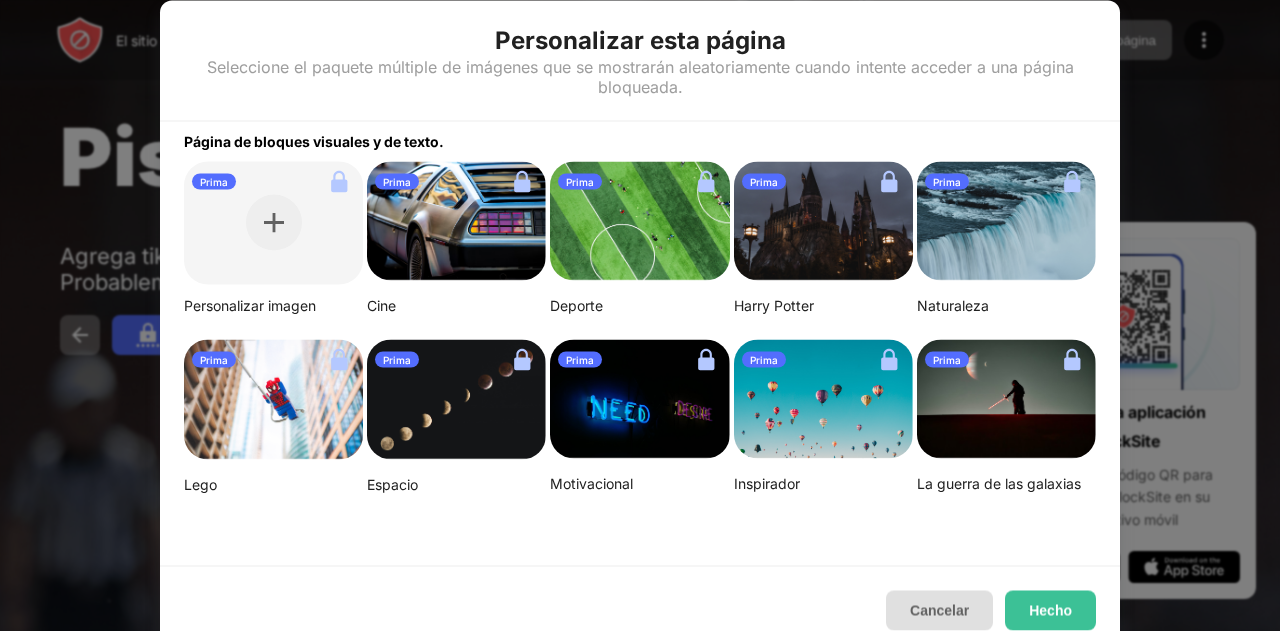 click on "Cancelar" at bounding box center [939, 610] 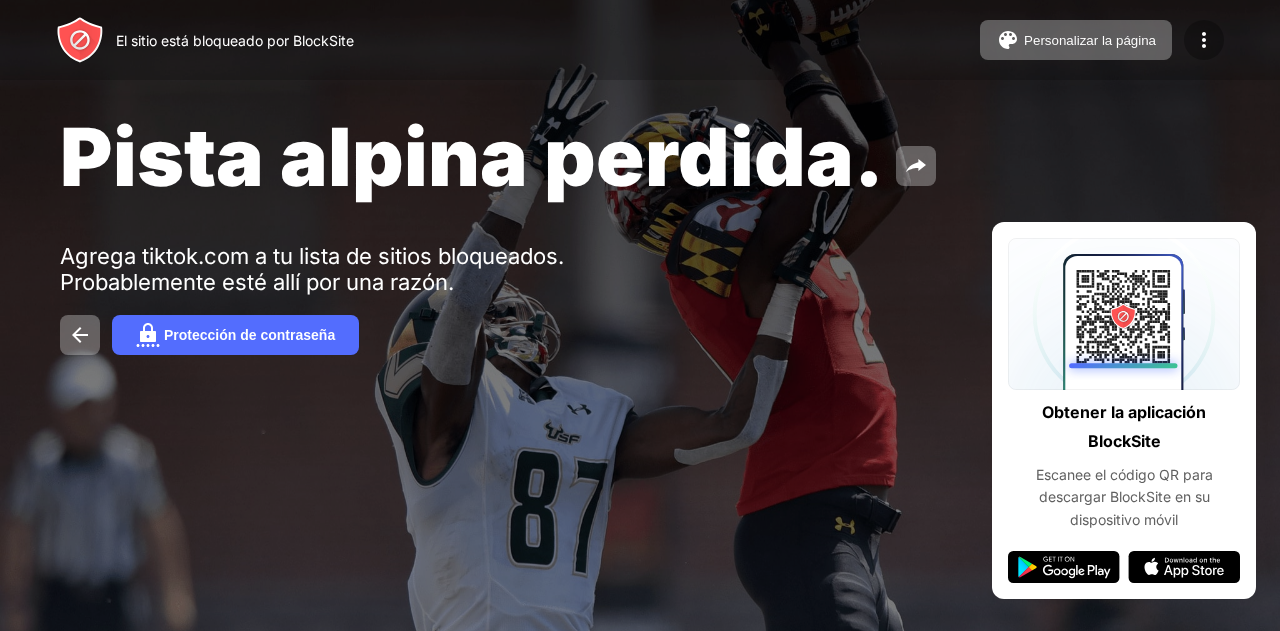 click at bounding box center (1204, 40) 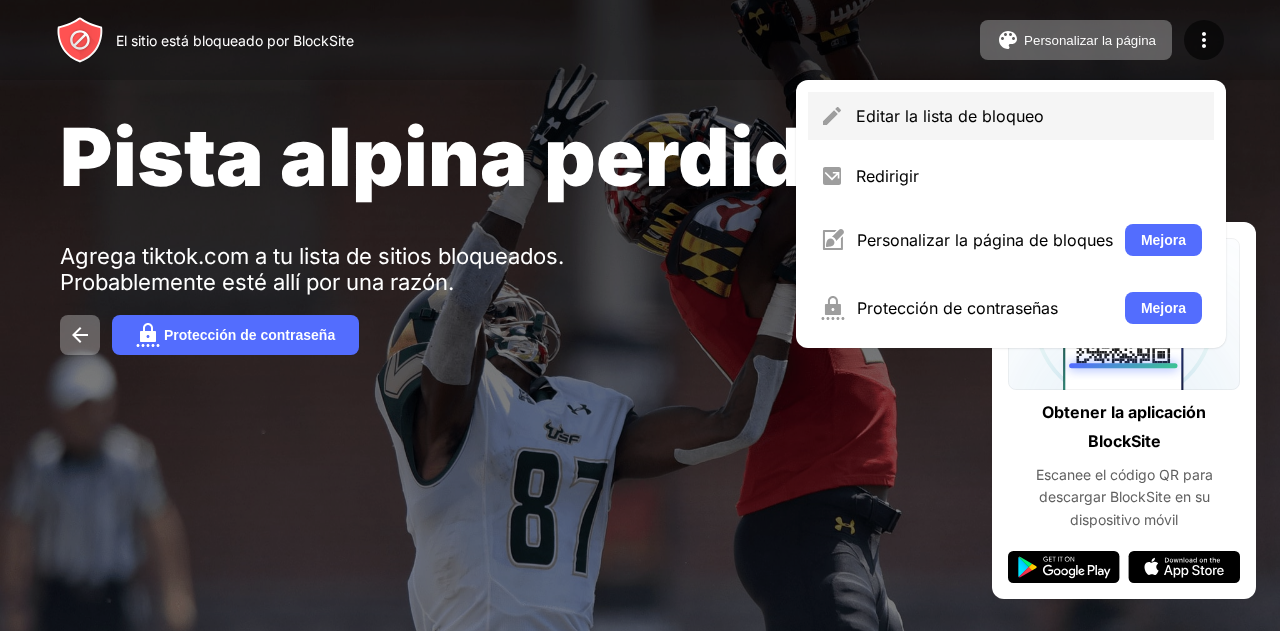click on "Editar la lista de bloqueo" at bounding box center (1011, 116) 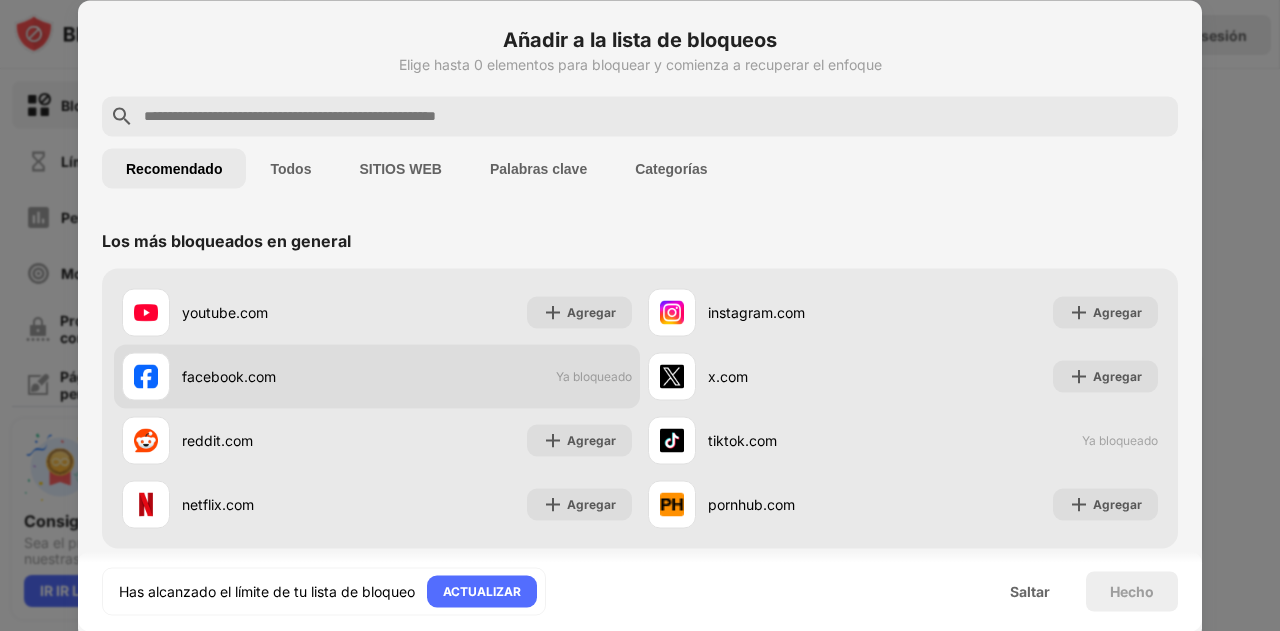click on "facebook.com" at bounding box center [279, 376] 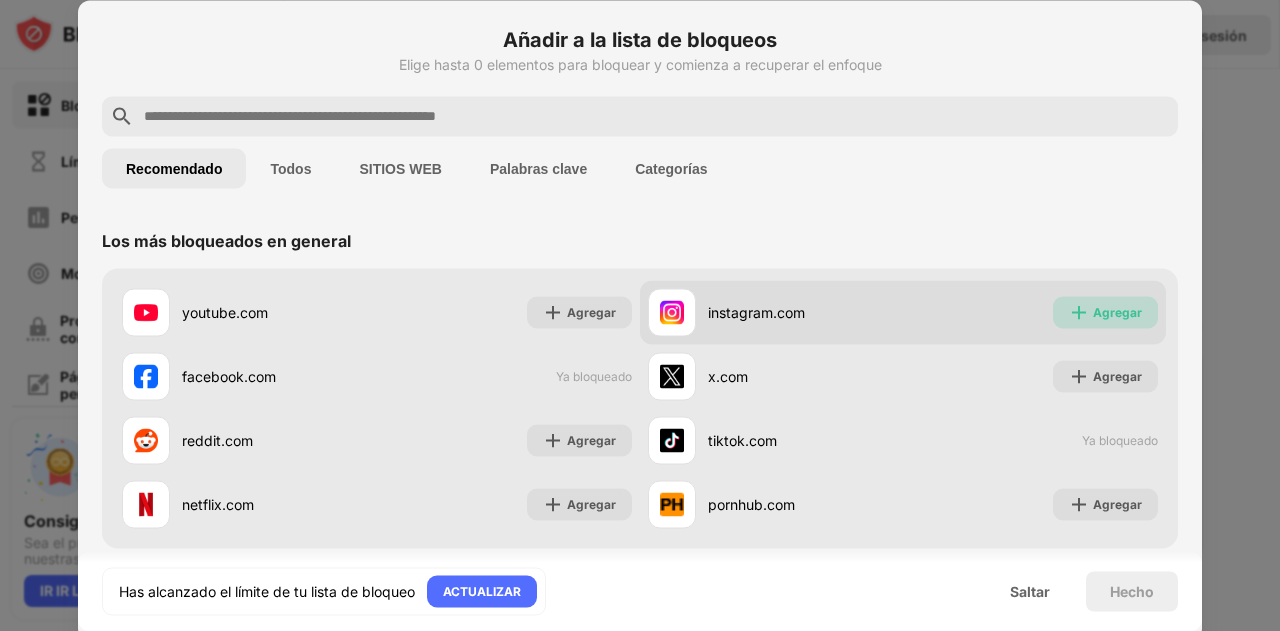 click on "Agregar" at bounding box center [1117, 312] 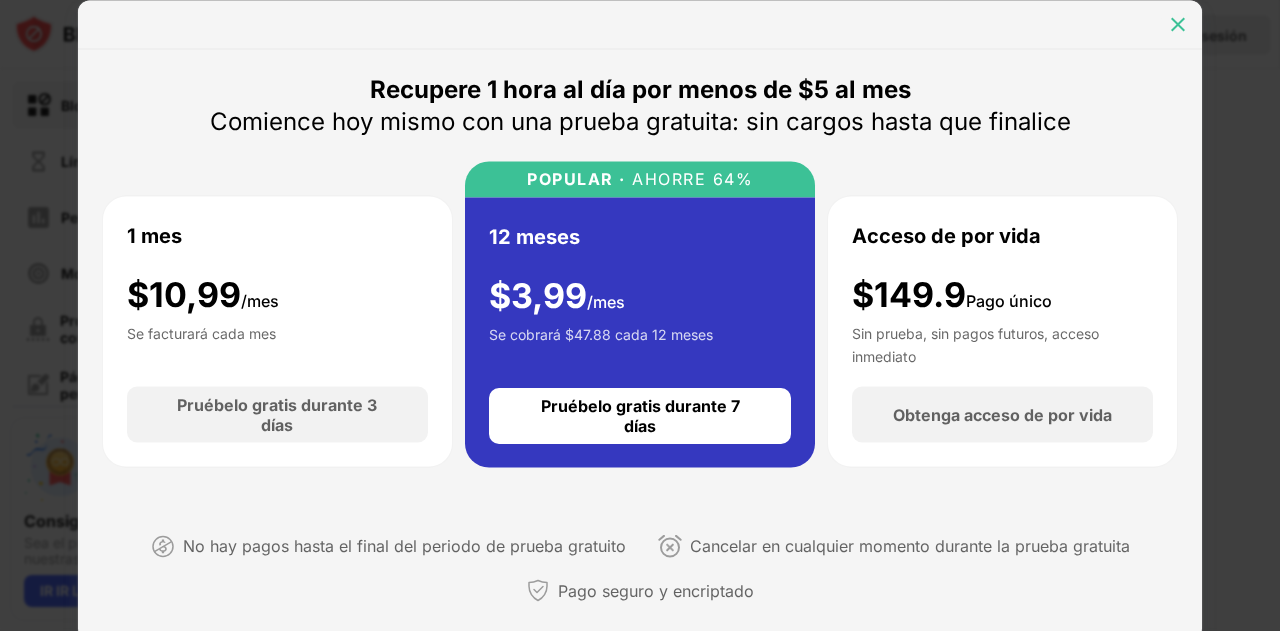 click at bounding box center [1178, 24] 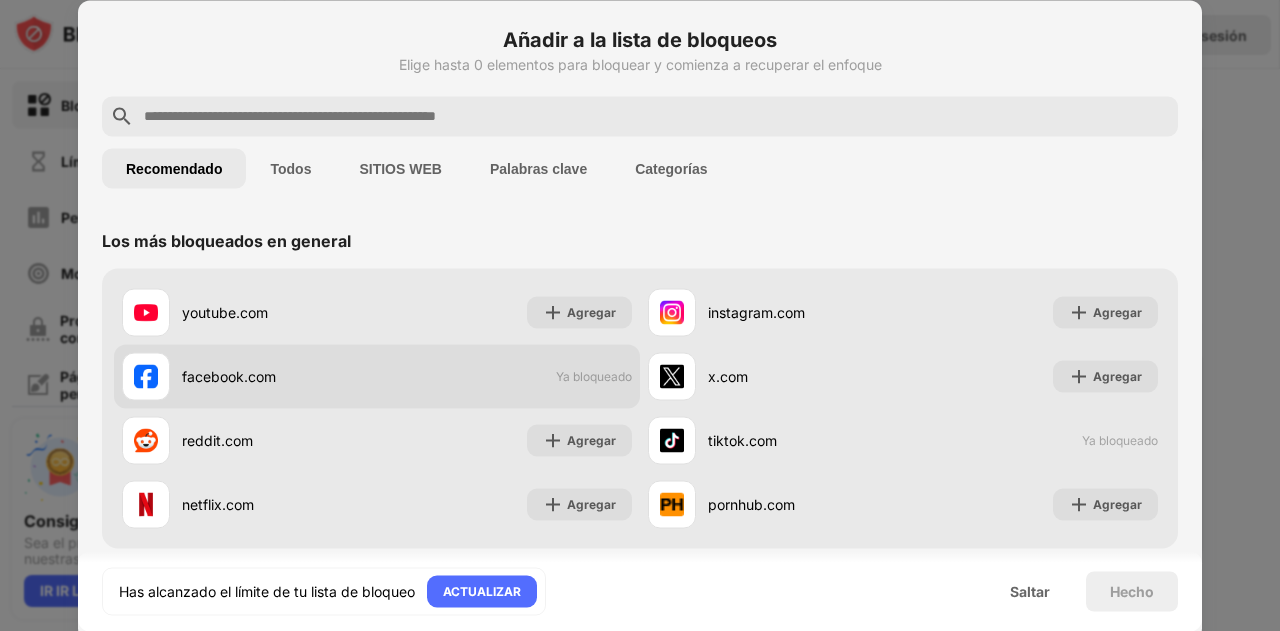 click on "facebook.com Ya bloqueado" at bounding box center (377, 376) 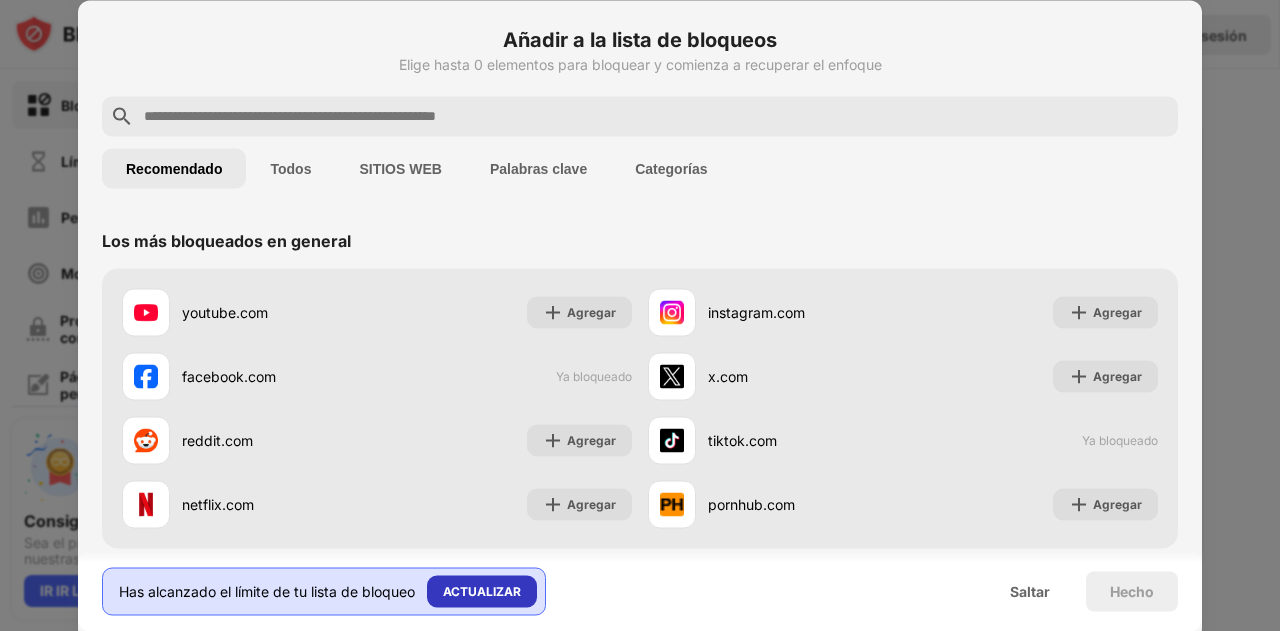 click on "ACTUALIZAR" at bounding box center (482, 591) 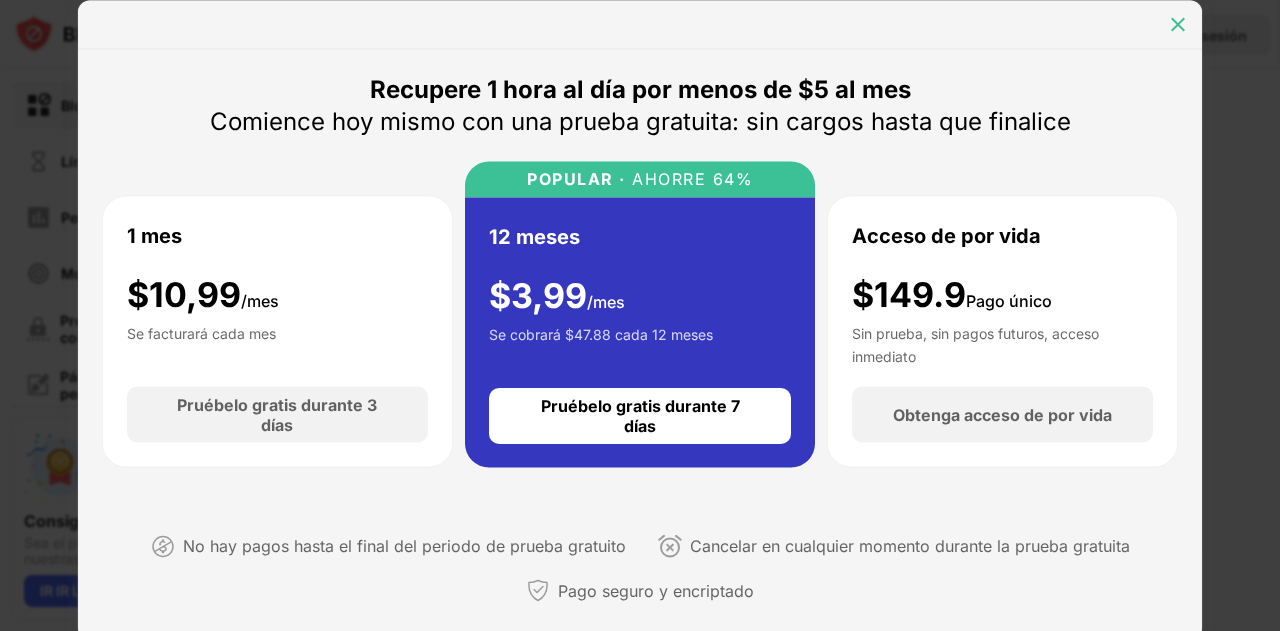 click at bounding box center [1178, 24] 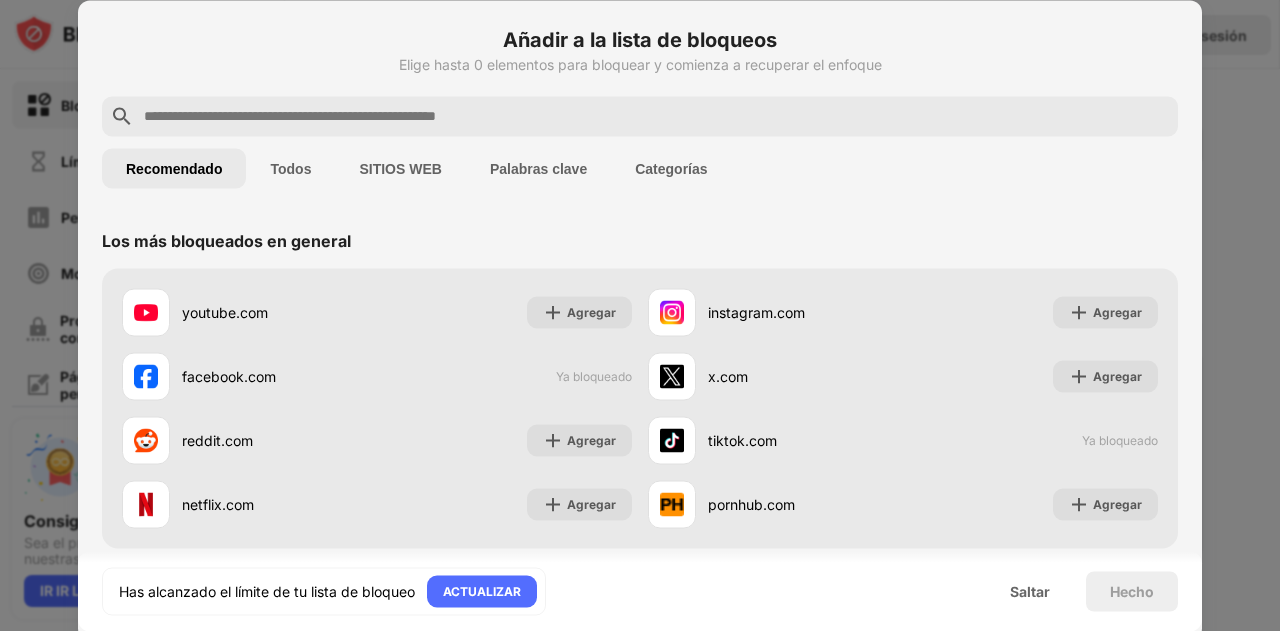 click on "Hecho" at bounding box center (1132, 590) 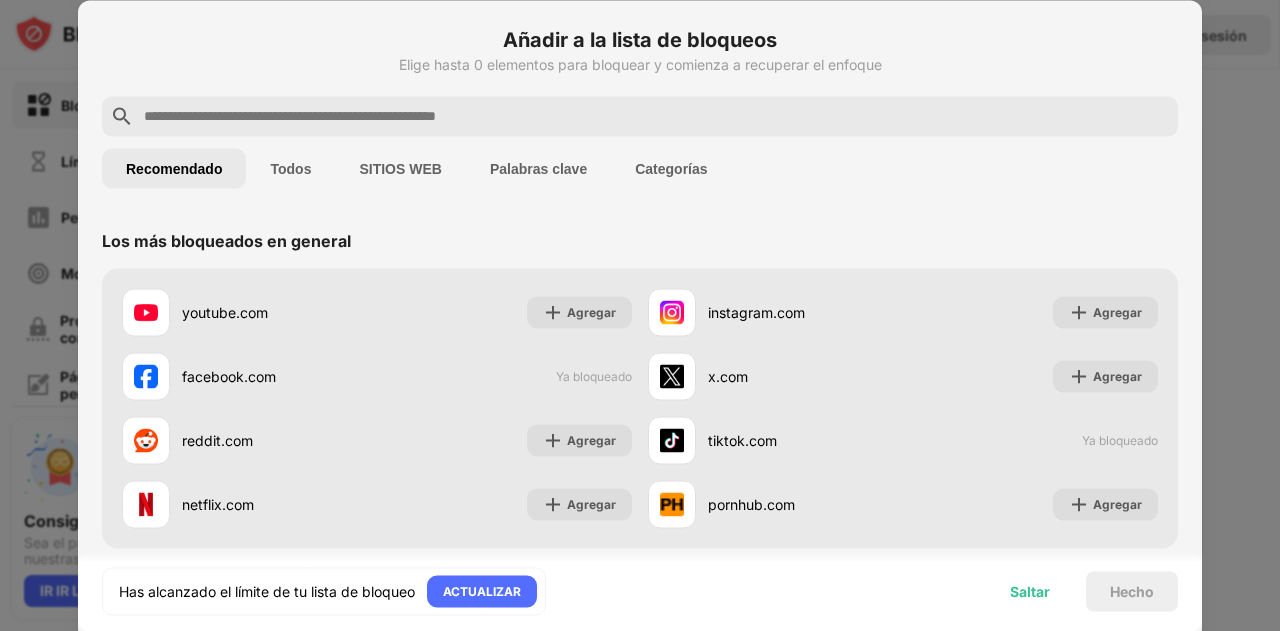 click on "Saltar" at bounding box center [1030, 591] 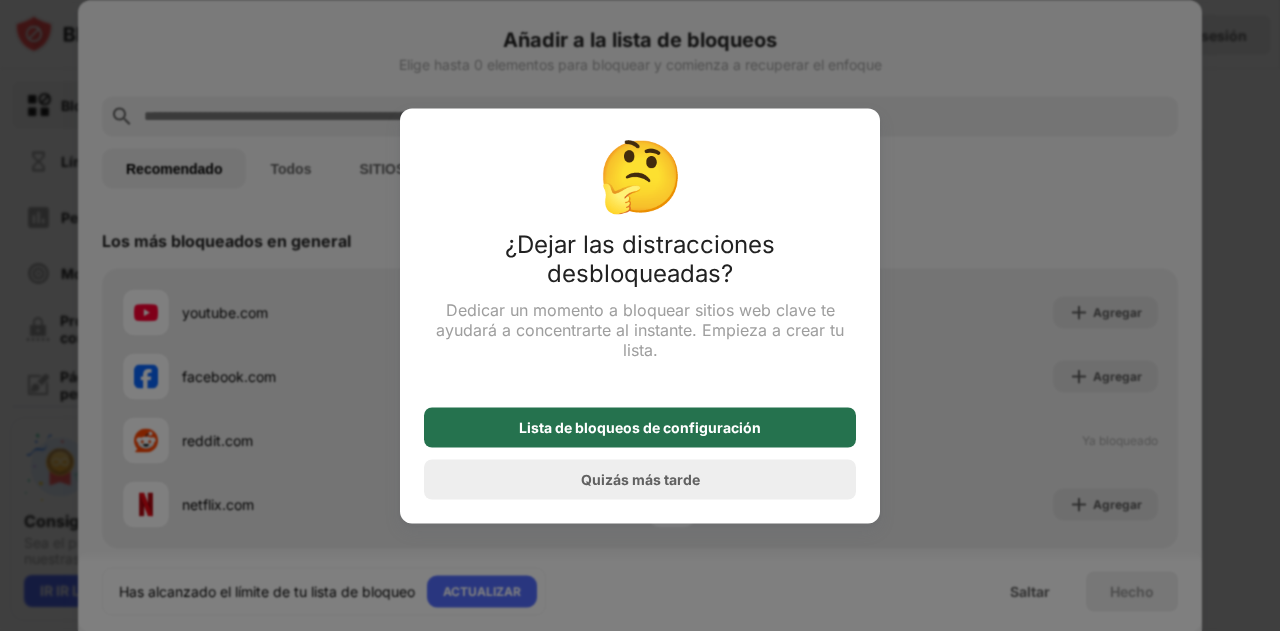 click on "Lista de bloqueos de configuración" at bounding box center [640, 426] 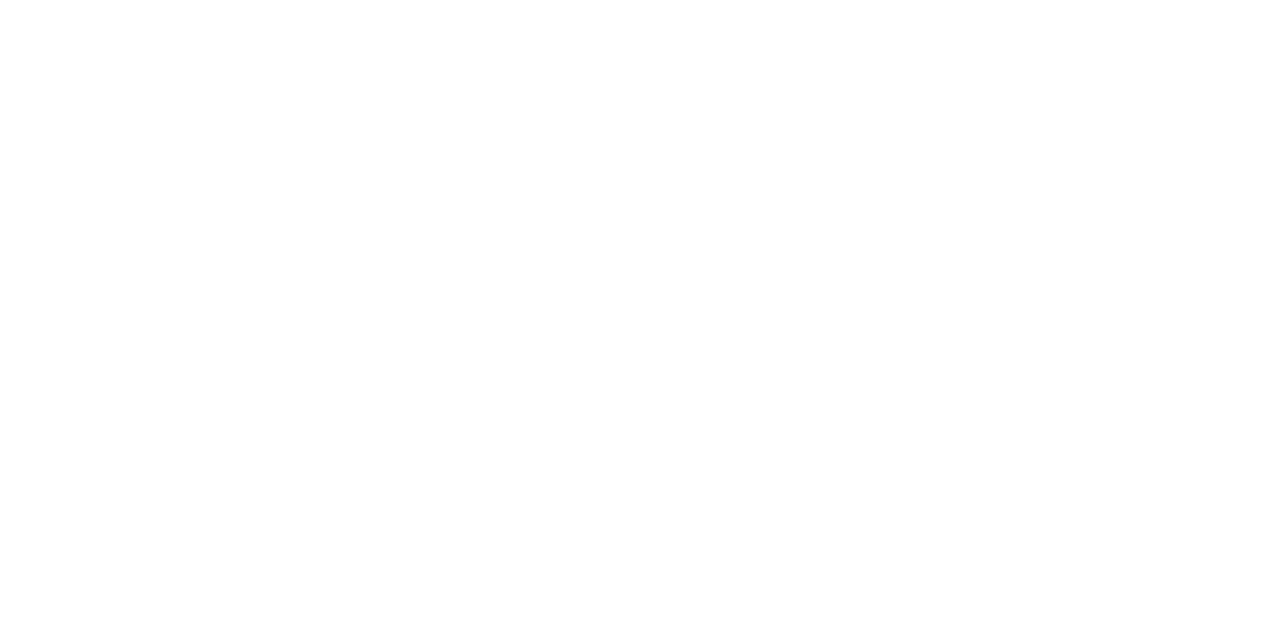 scroll, scrollTop: 0, scrollLeft: 0, axis: both 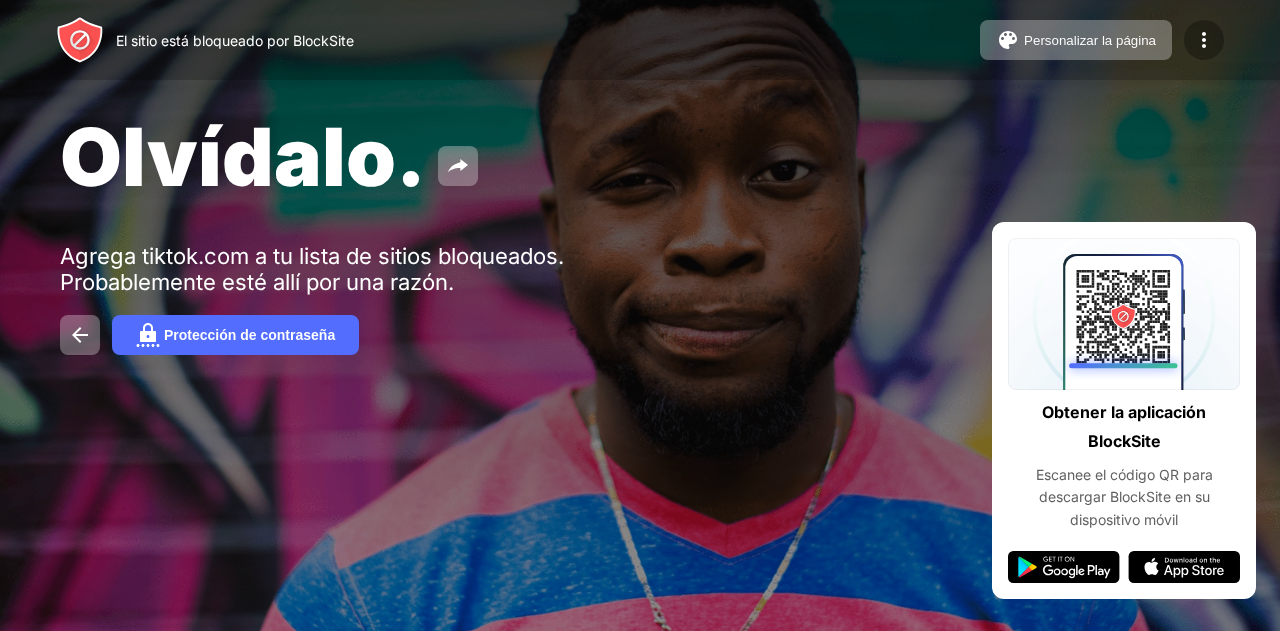 click at bounding box center (1204, 40) 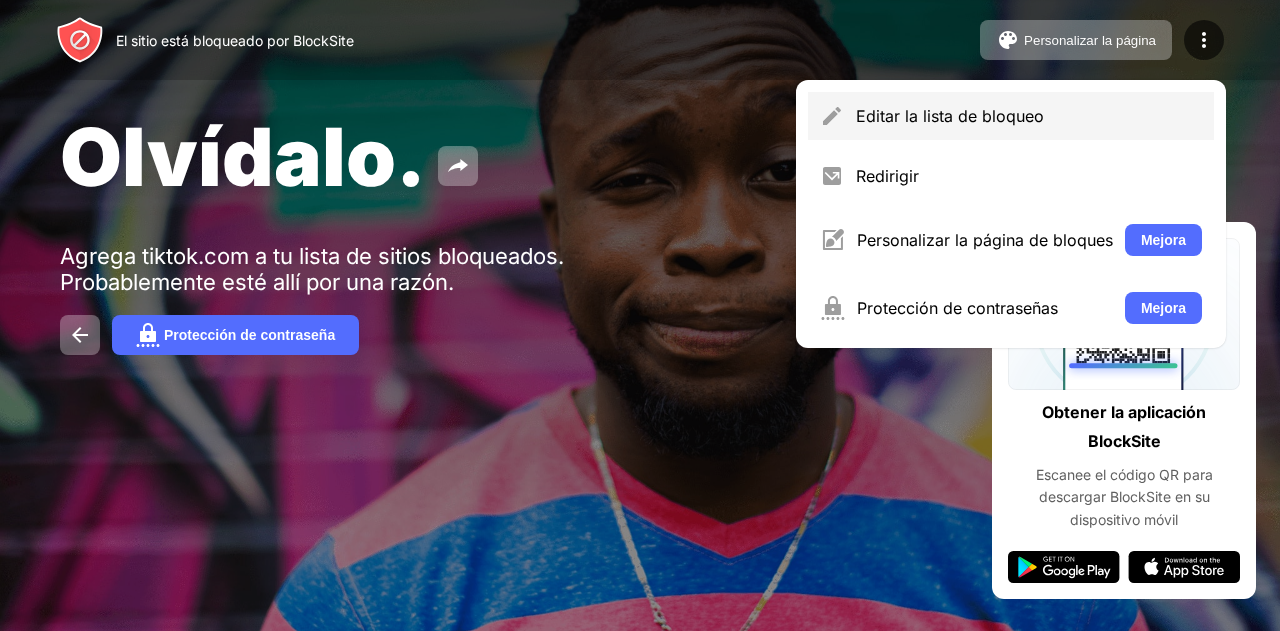 click on "Editar la lista de bloqueo" at bounding box center [950, 116] 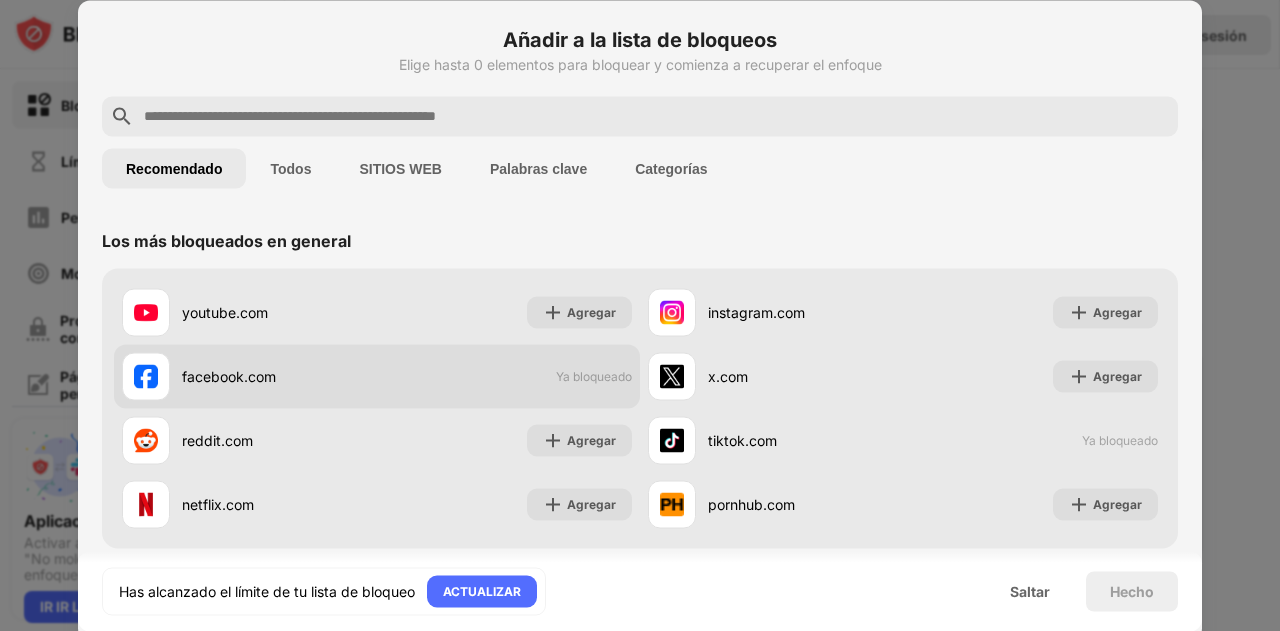 click on "Ya bloqueado" at bounding box center (594, 376) 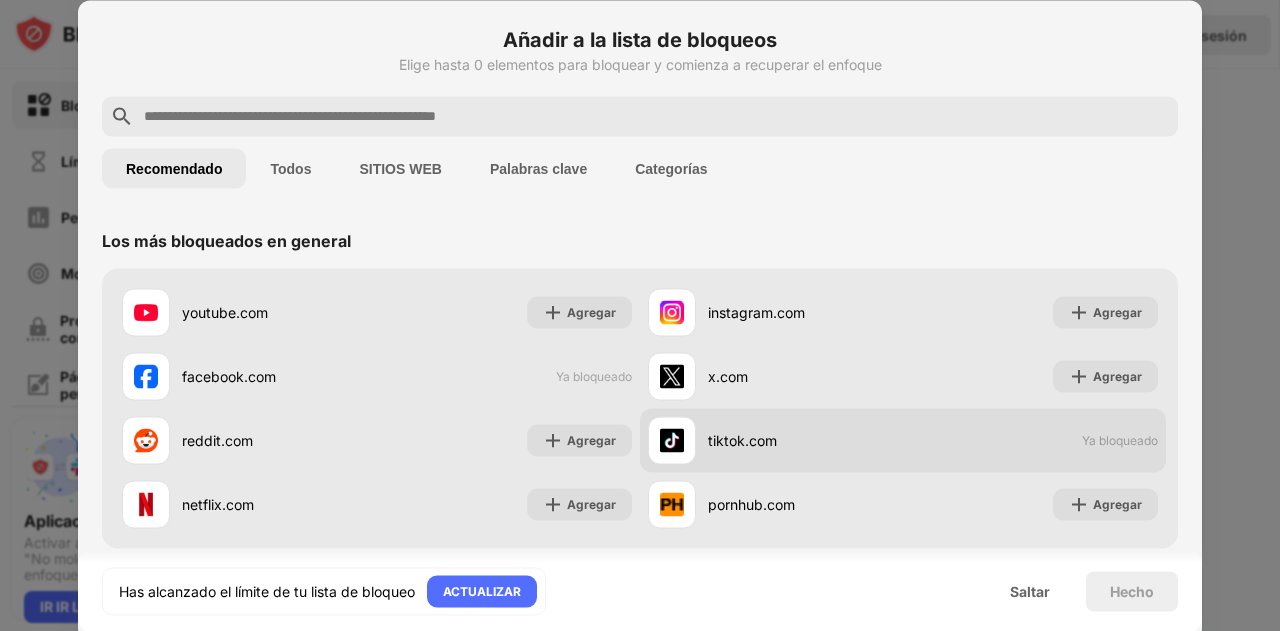 click on "tiktok.com" at bounding box center [805, 440] 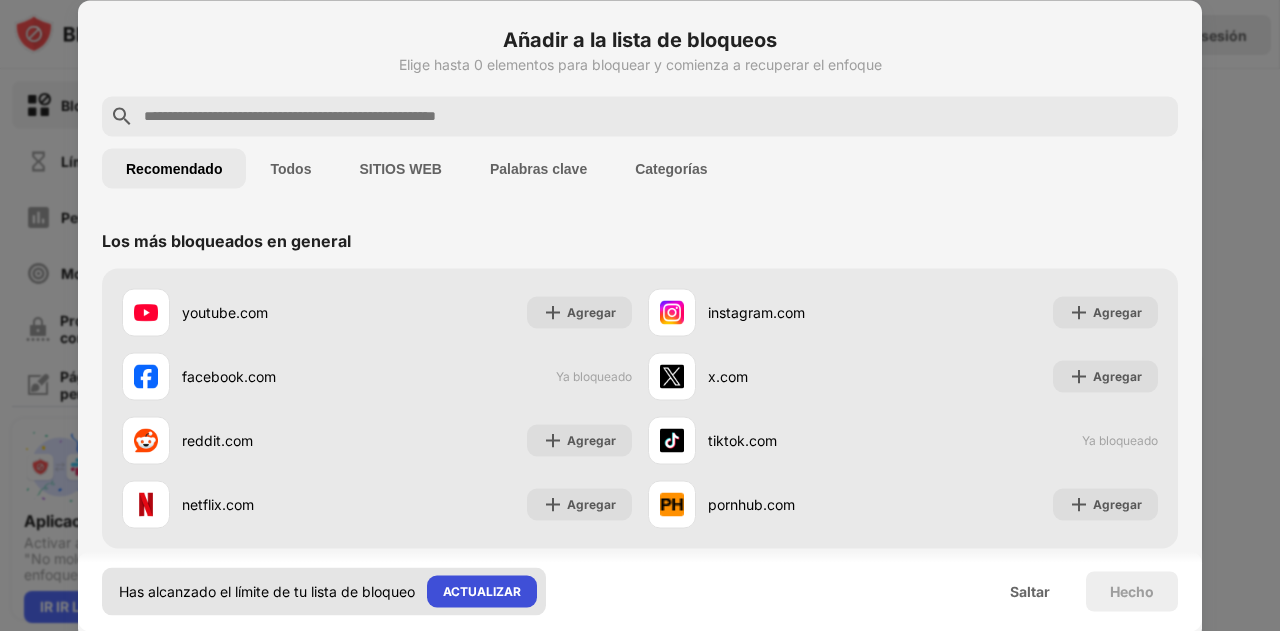 click on "ACTUALIZAR" at bounding box center [482, 590] 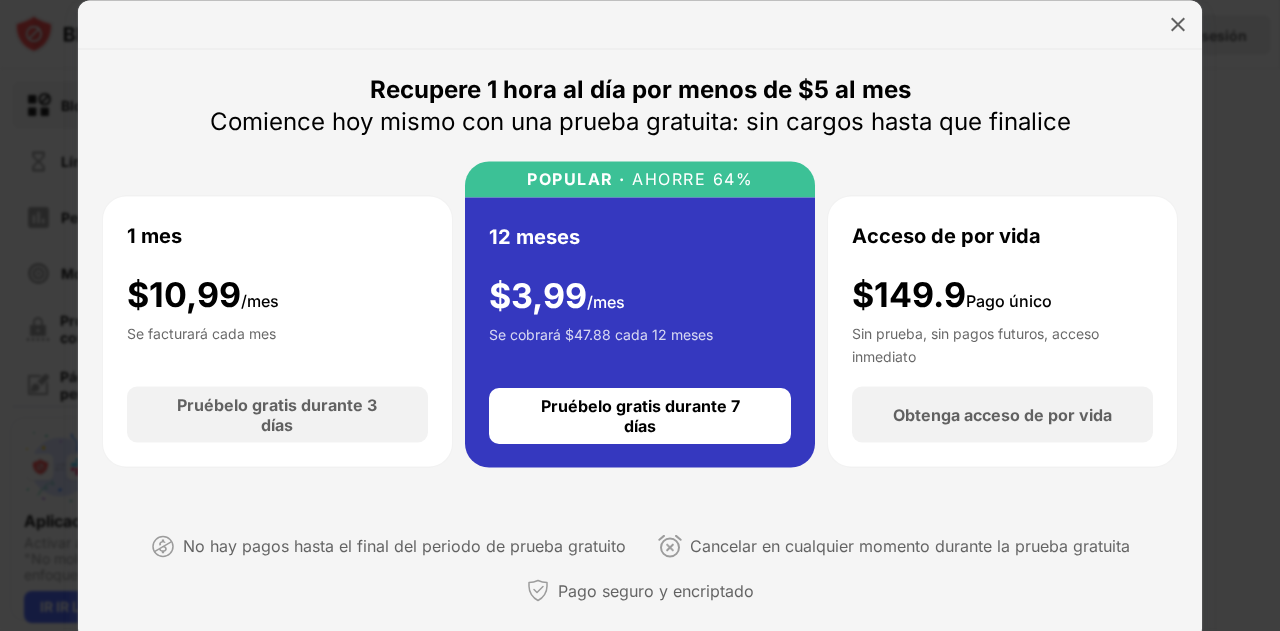 click on "1 mes $  10,99  /mes Se facturará cada mes" at bounding box center [277, 291] 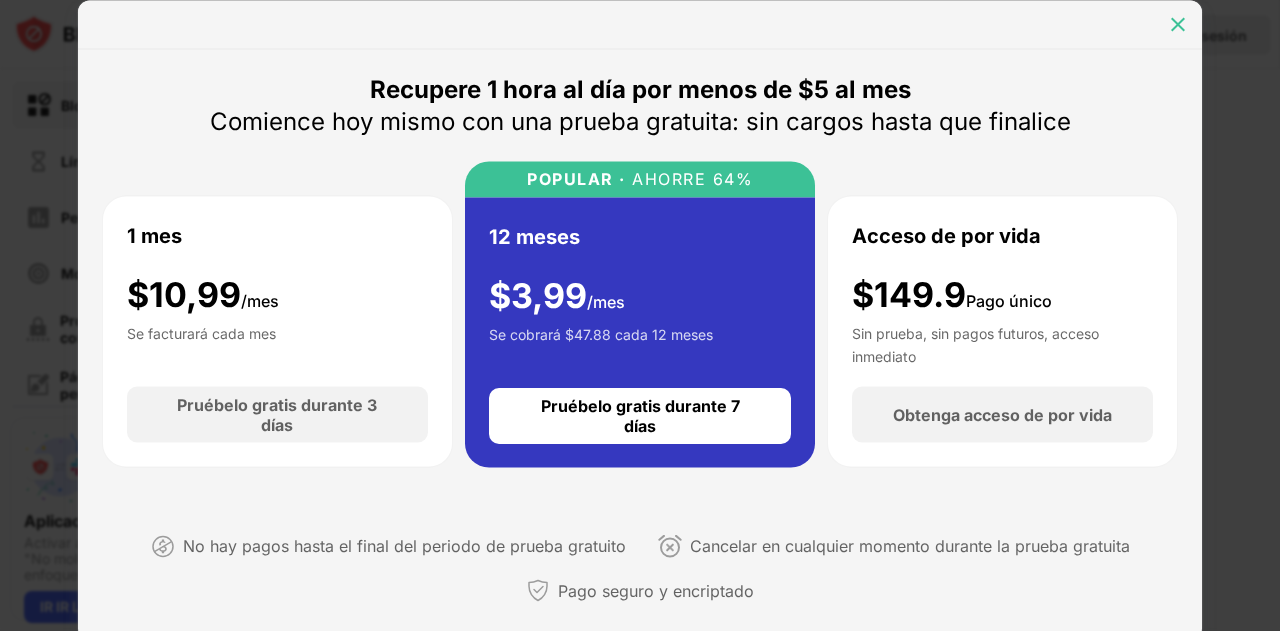 click at bounding box center (1178, 24) 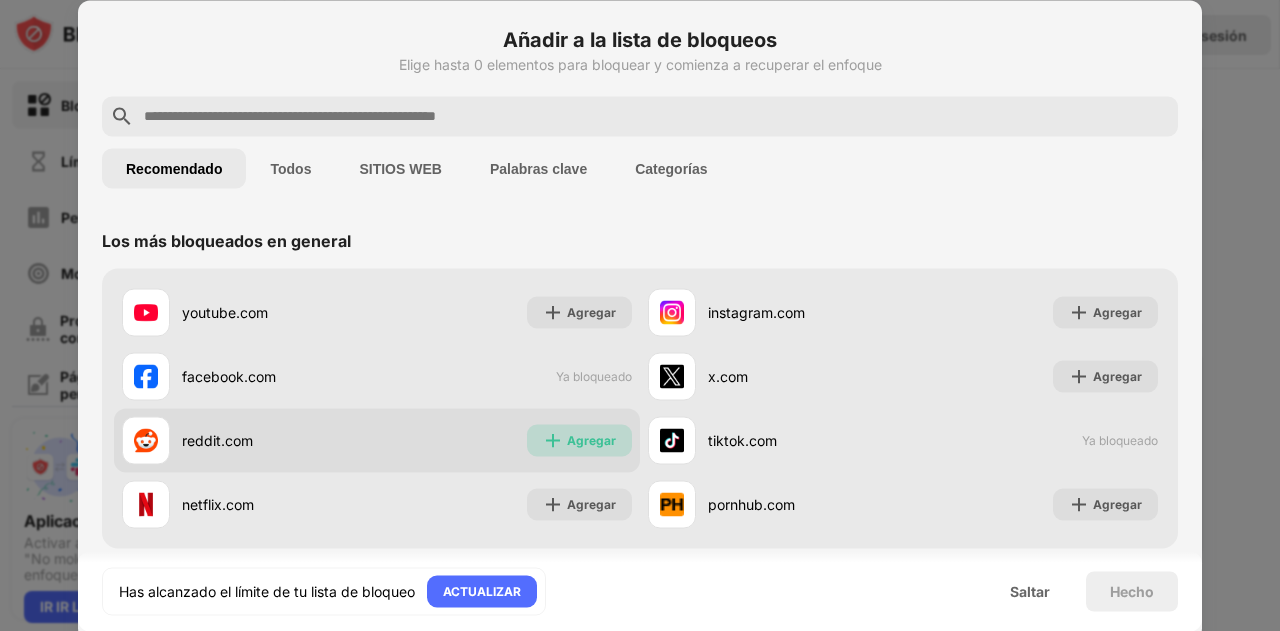 click on "Agregar" at bounding box center [579, 440] 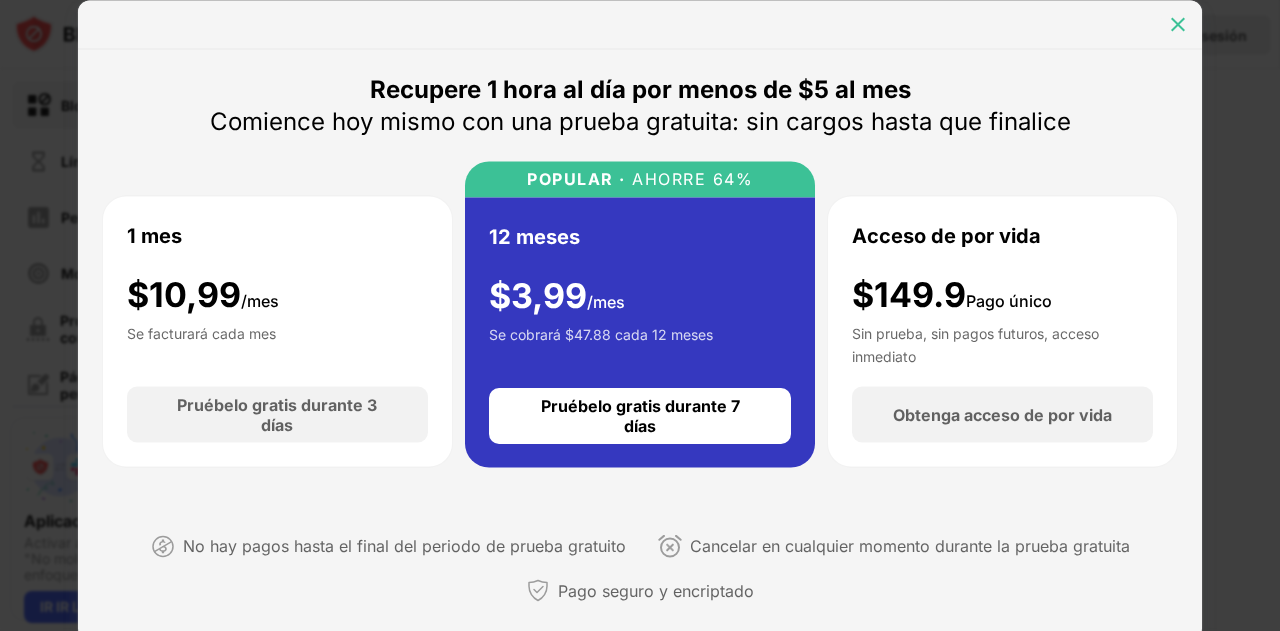 click at bounding box center [1178, 24] 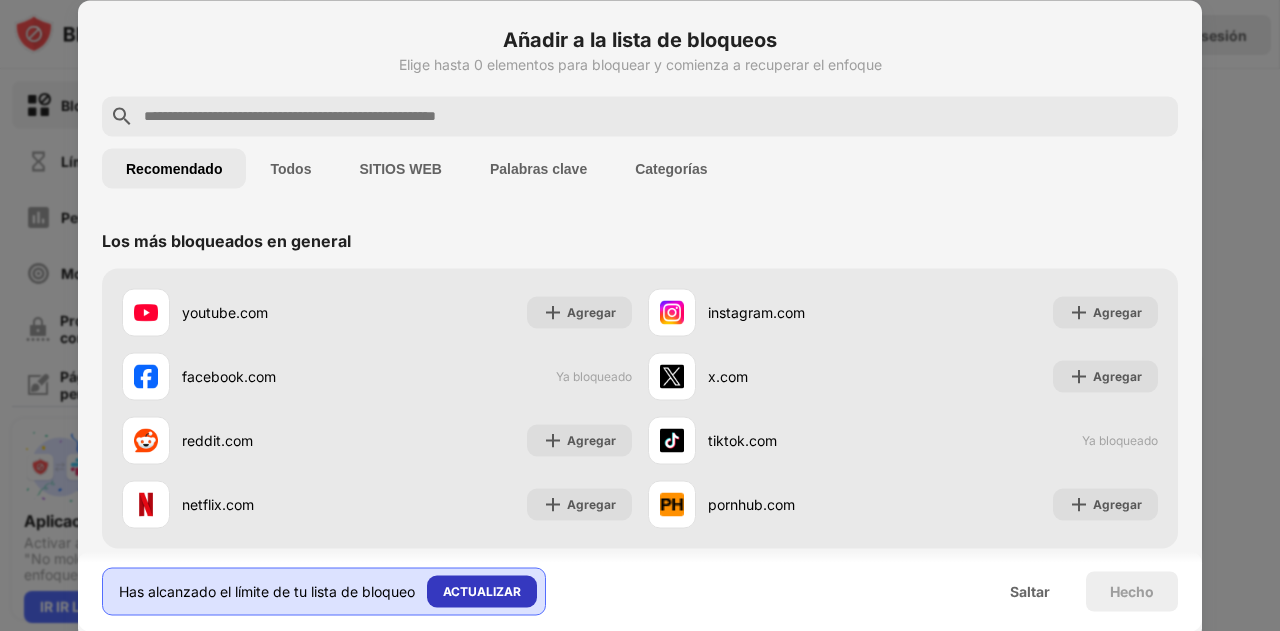 click on "ACTUALIZAR" at bounding box center (482, 591) 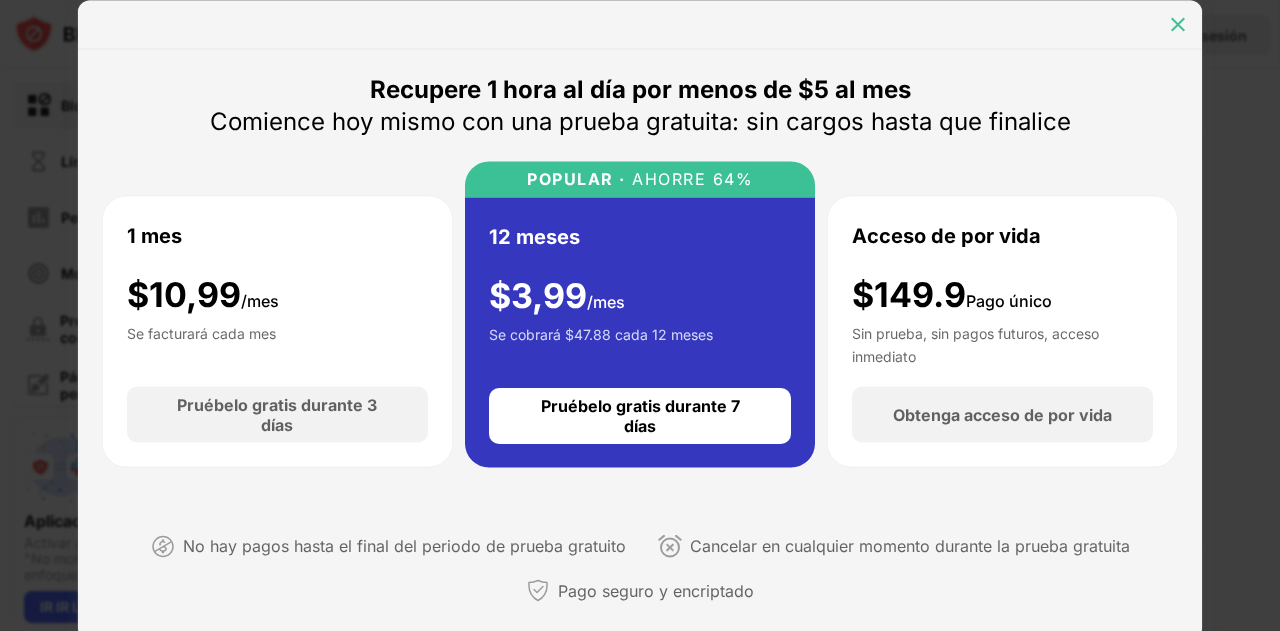 click at bounding box center (1178, 24) 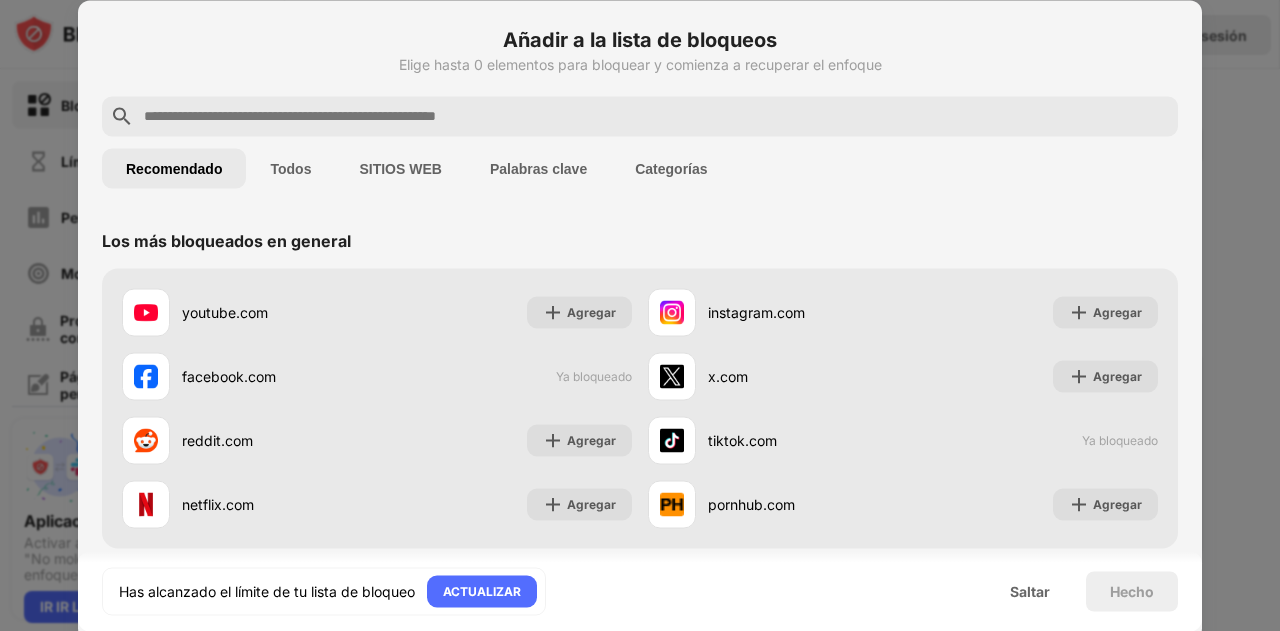 click on "Hecho" at bounding box center (1132, 591) 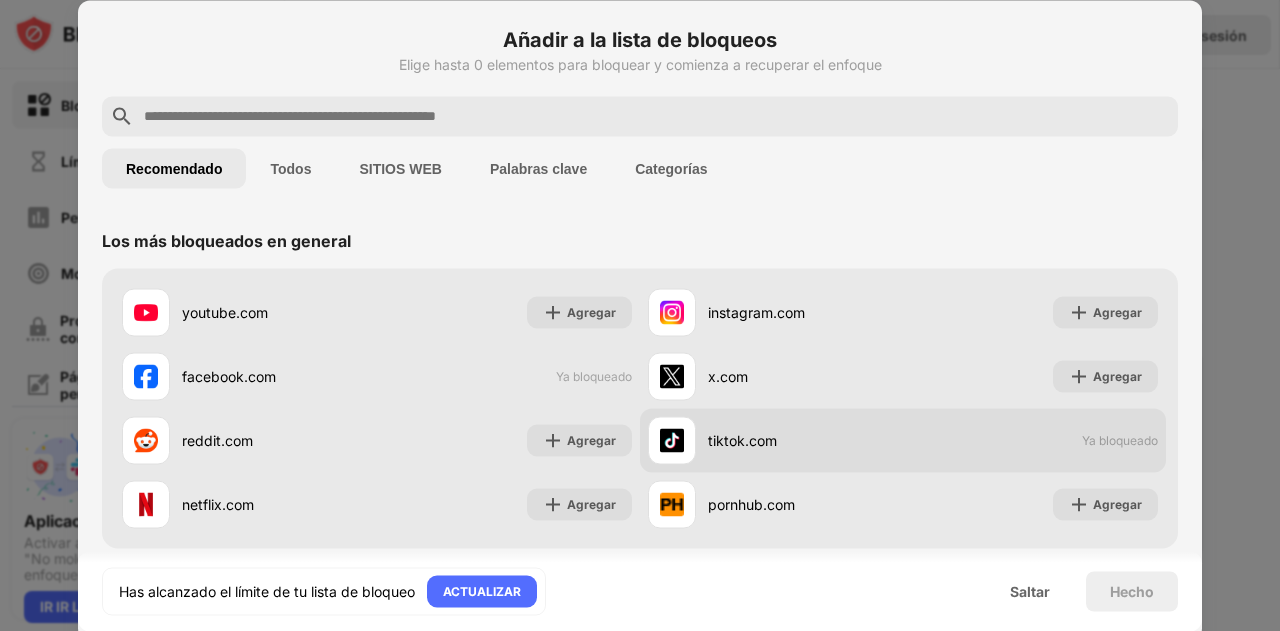 click on "tiktok.com" at bounding box center (775, 440) 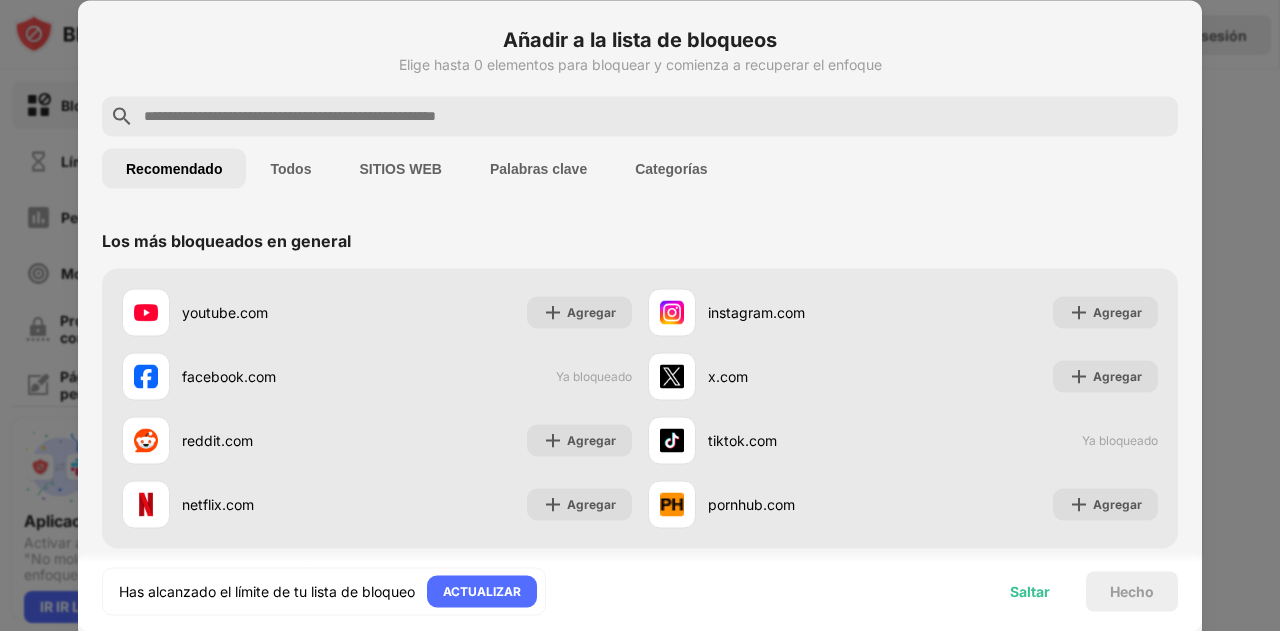 click on "Saltar" at bounding box center [1030, 590] 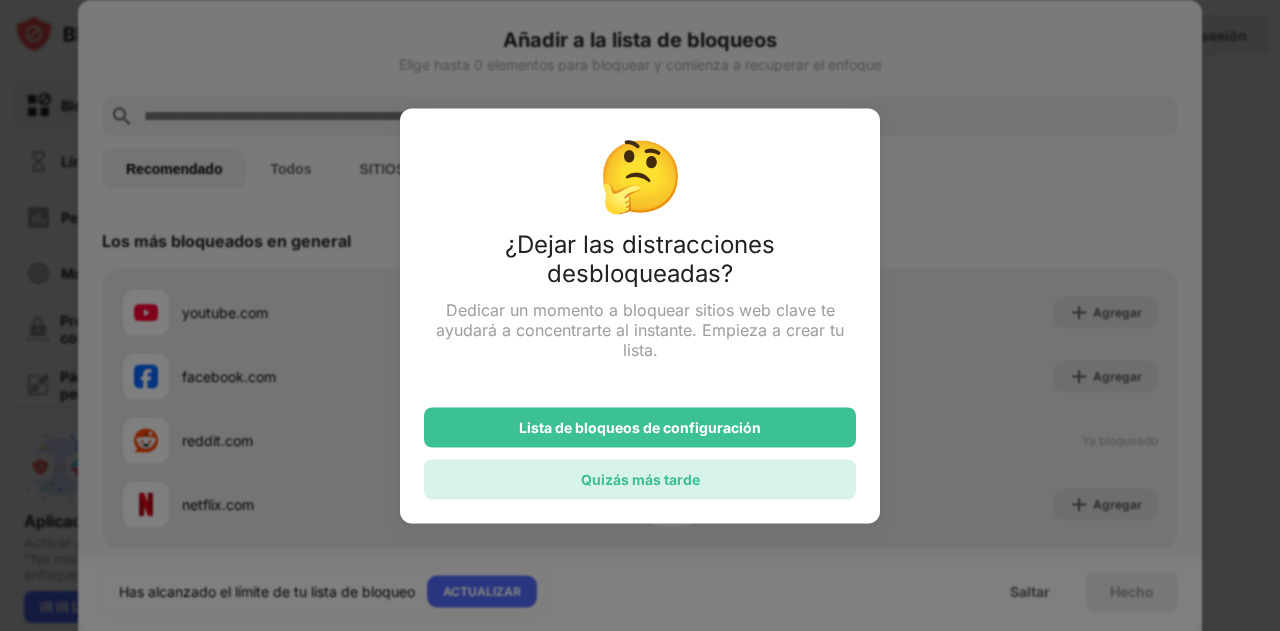 click on "Quizás más tarde" at bounding box center (640, 479) 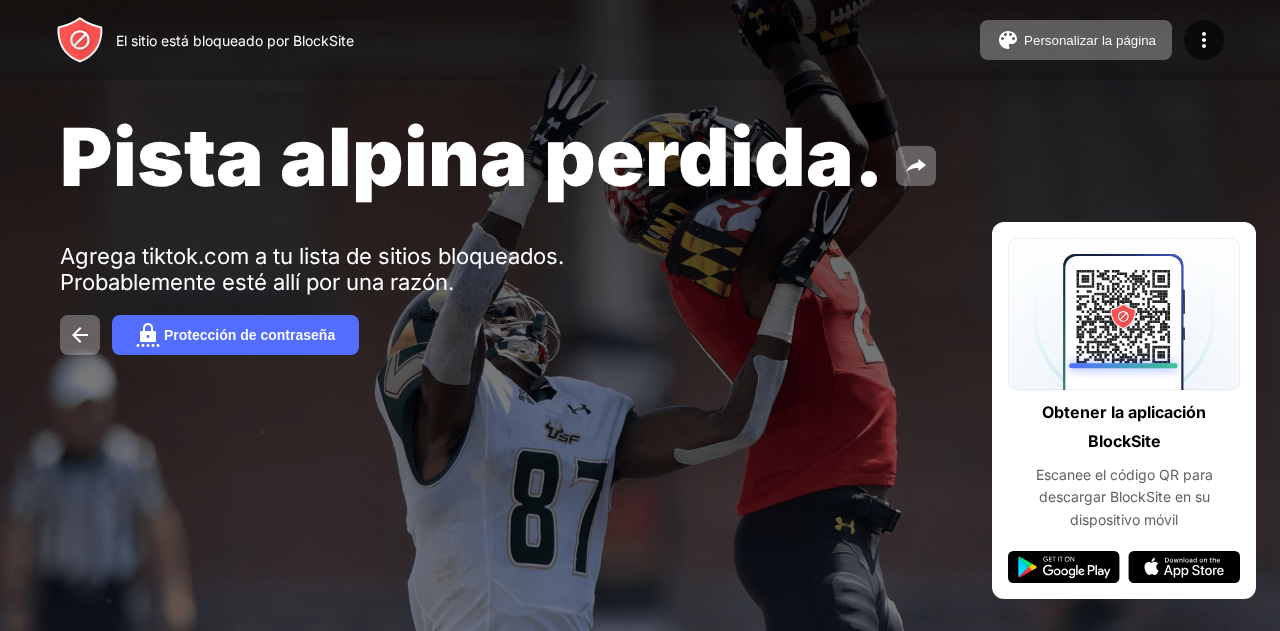 scroll, scrollTop: 0, scrollLeft: 0, axis: both 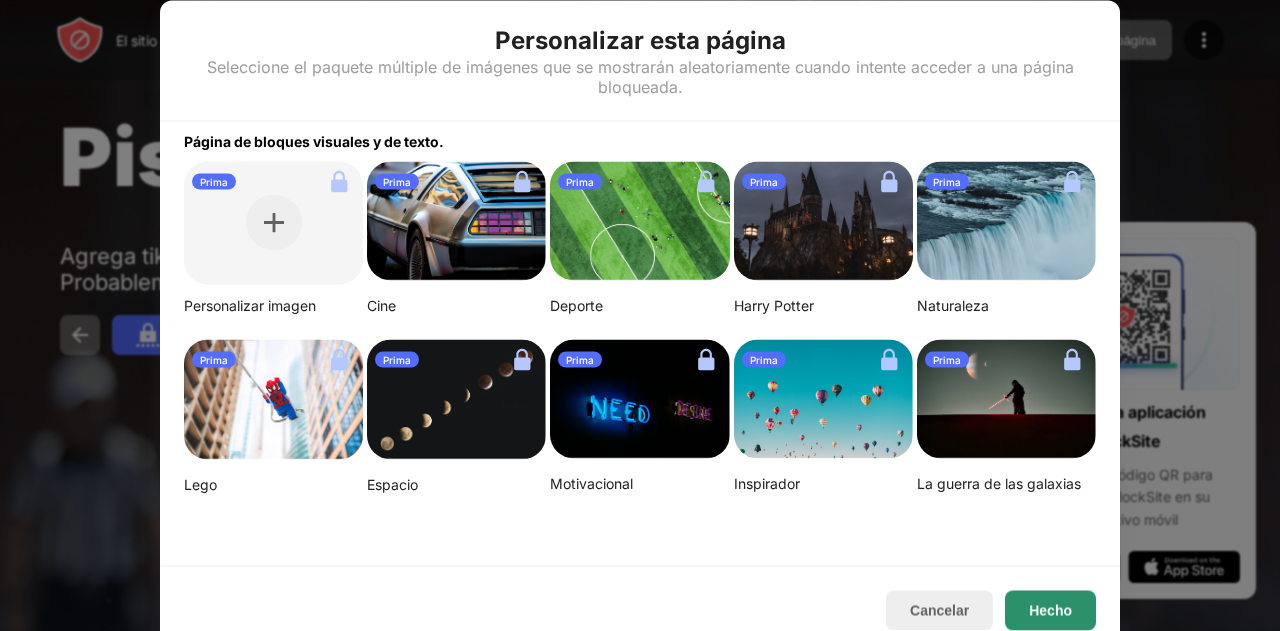 click on "Hecho" at bounding box center (1050, 610) 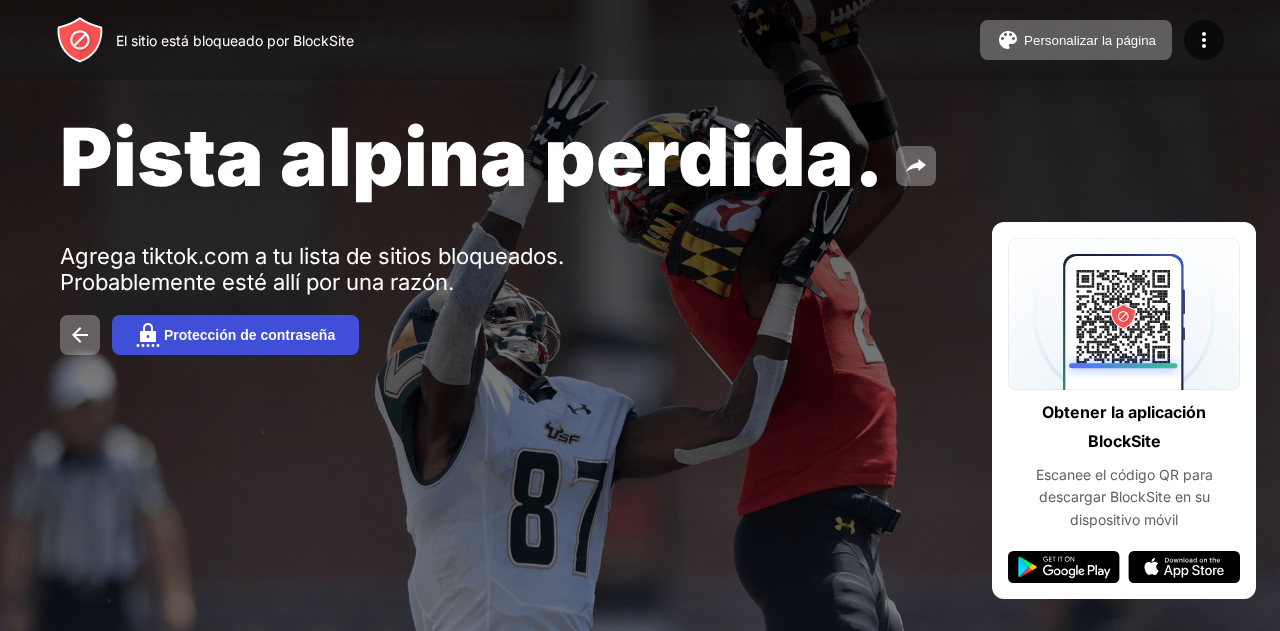 click on "Protección de contraseña" at bounding box center [249, 335] 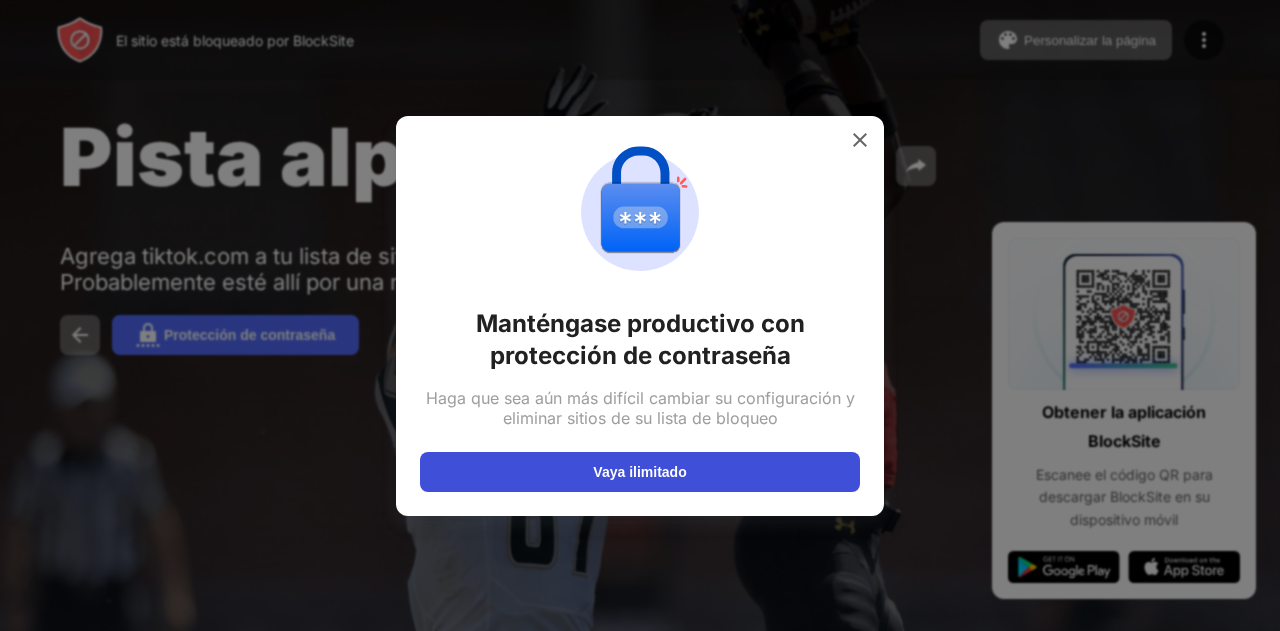 click on "Vaya ilimitado" at bounding box center [640, 472] 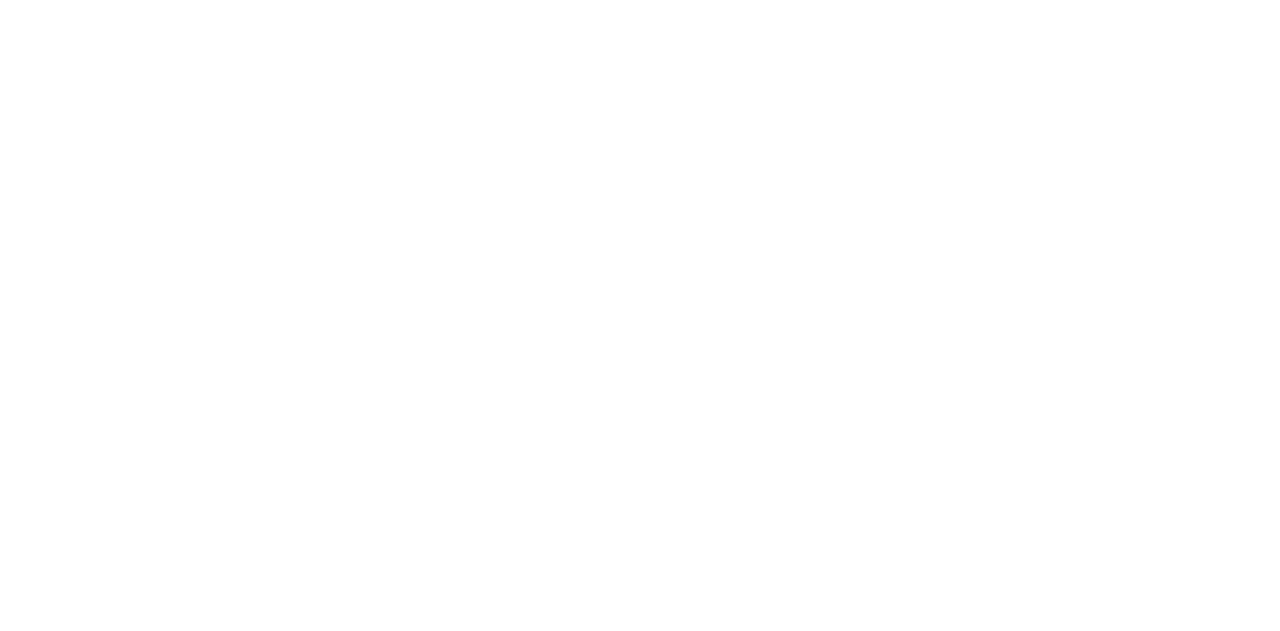 scroll, scrollTop: 0, scrollLeft: 0, axis: both 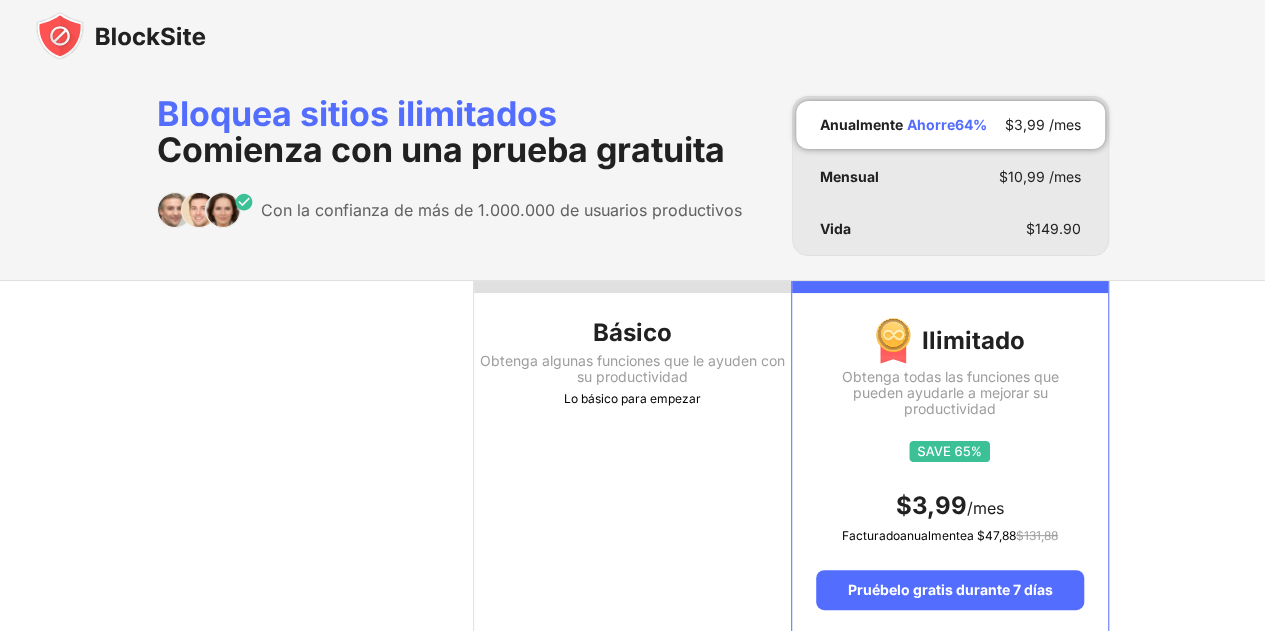 click on "Bloquea sitios ilimitados  Comienza con una prueba gratuita Con la confianza de más de 1.000.000 de usuarios productivos Anualmente Ahorre  64  % $  3,99 /mes Mensual $  10,99 /mes Vida $  149.90 Básico Obtenga algunas funciones que le ayuden con su productividad Lo básico para empezar Ilimitado Obtenga todas las funciones que pueden ayudarle a mejorar su productividad $  3,99  /mes Facturado  anualmente  a    $  47,88  $  131,88   Pruébelo gratis durante 7 días Protección con contraseña   - Número de elementos en la lista de bloqueos   limitado Ilimitado Desinstalar la protección   - Página de bloque personalizada   - Bloqueo de categorías   1 Ilimitado Perspectivas   Limitado Silenciar notificaciones de Slack  NUEVO   - Sin anuncios   - Soporte prioritario  NUEVO   - Cronograma   Redirigir página bloqueada   Modo de enfoque   Bloquear por palabras   Lo básico para empezar $  3,99  /mes Facturado  anualmente  a  $  47,88  $  131,88   Pruébelo gratis durante 7 días Aplicar [NAME]" at bounding box center (632, 1077) 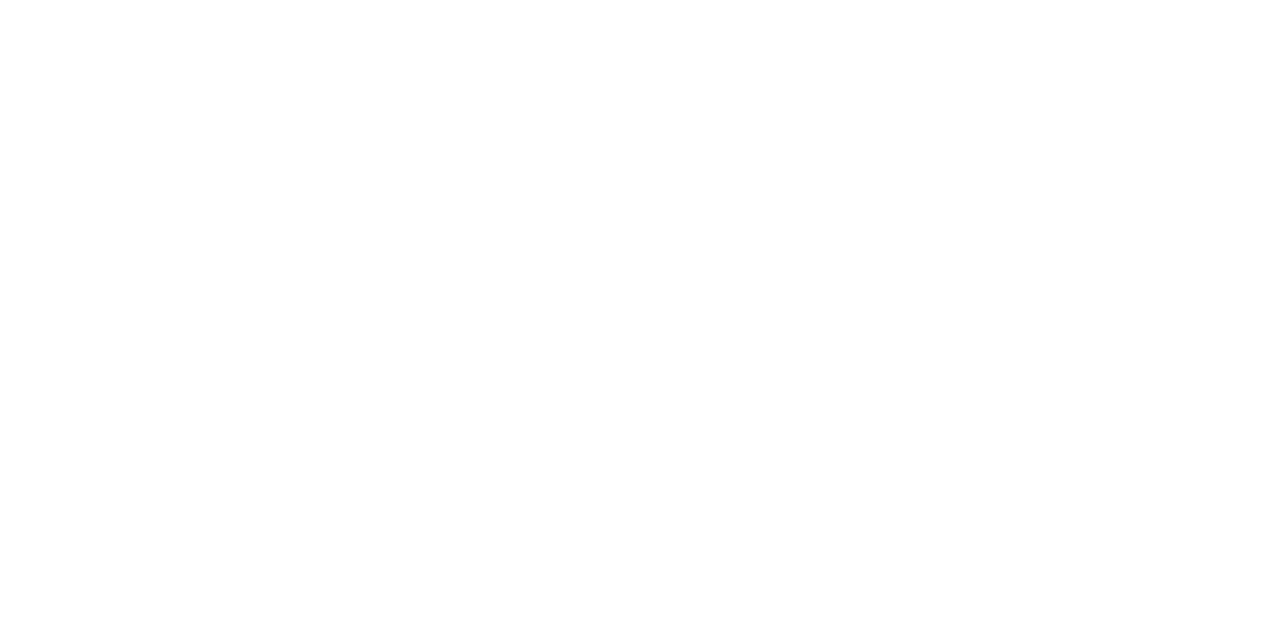 scroll, scrollTop: 0, scrollLeft: 0, axis: both 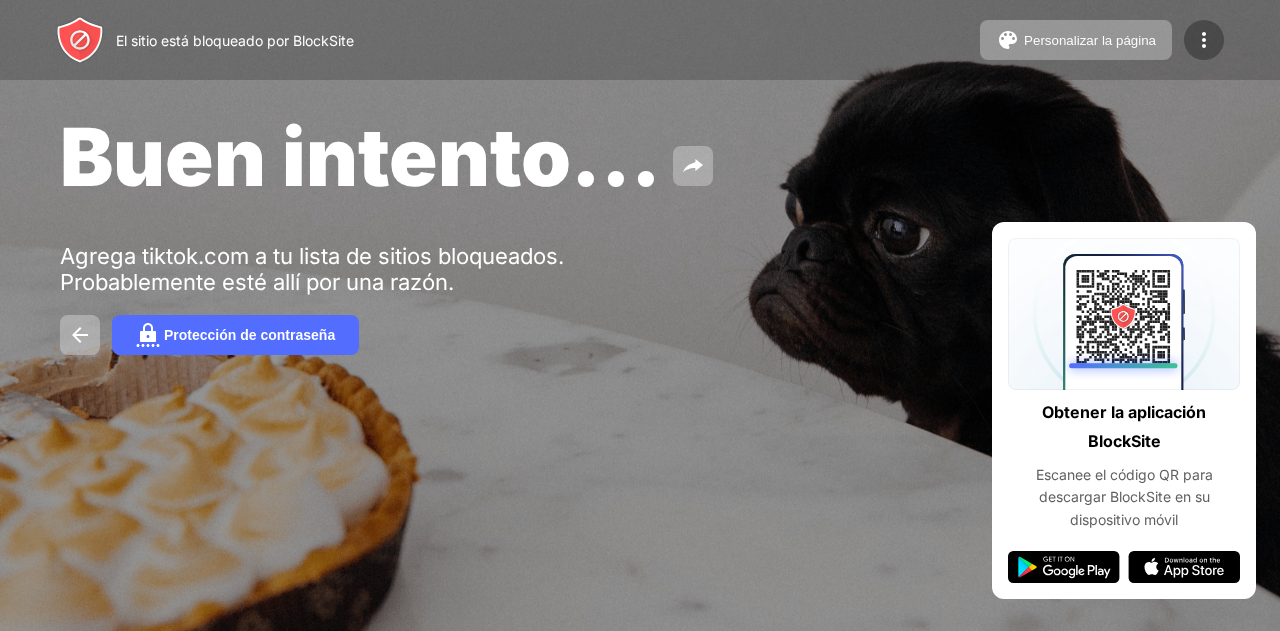click at bounding box center [1204, 40] 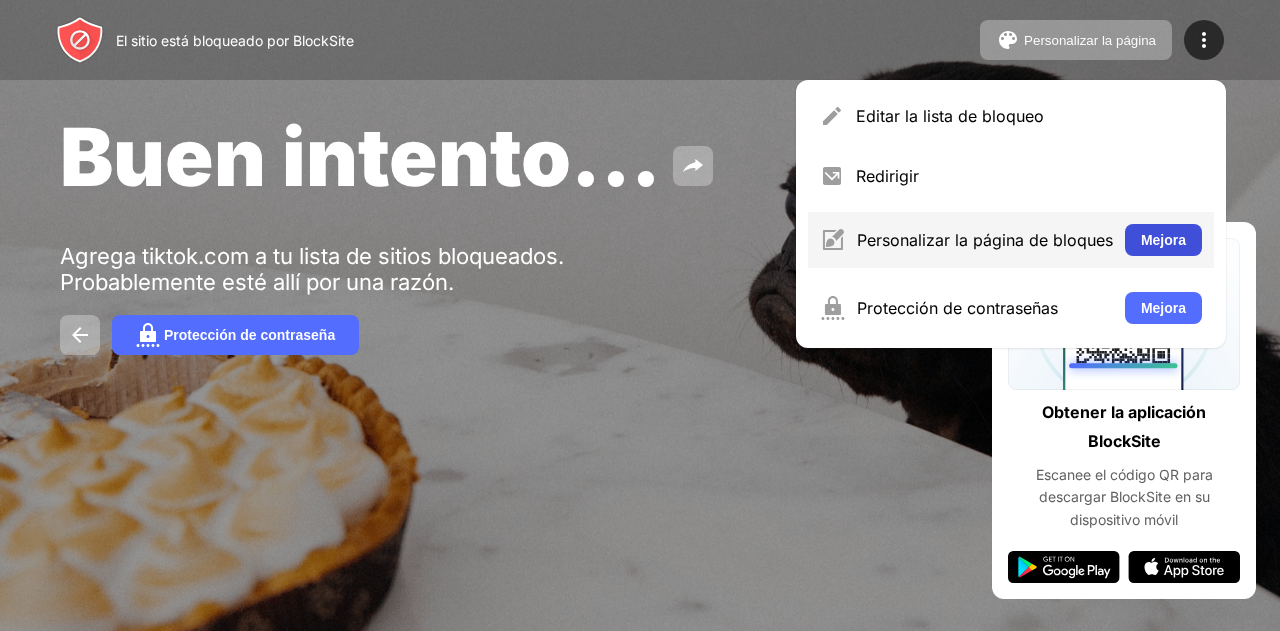 click on "Mejora" at bounding box center (1163, 240) 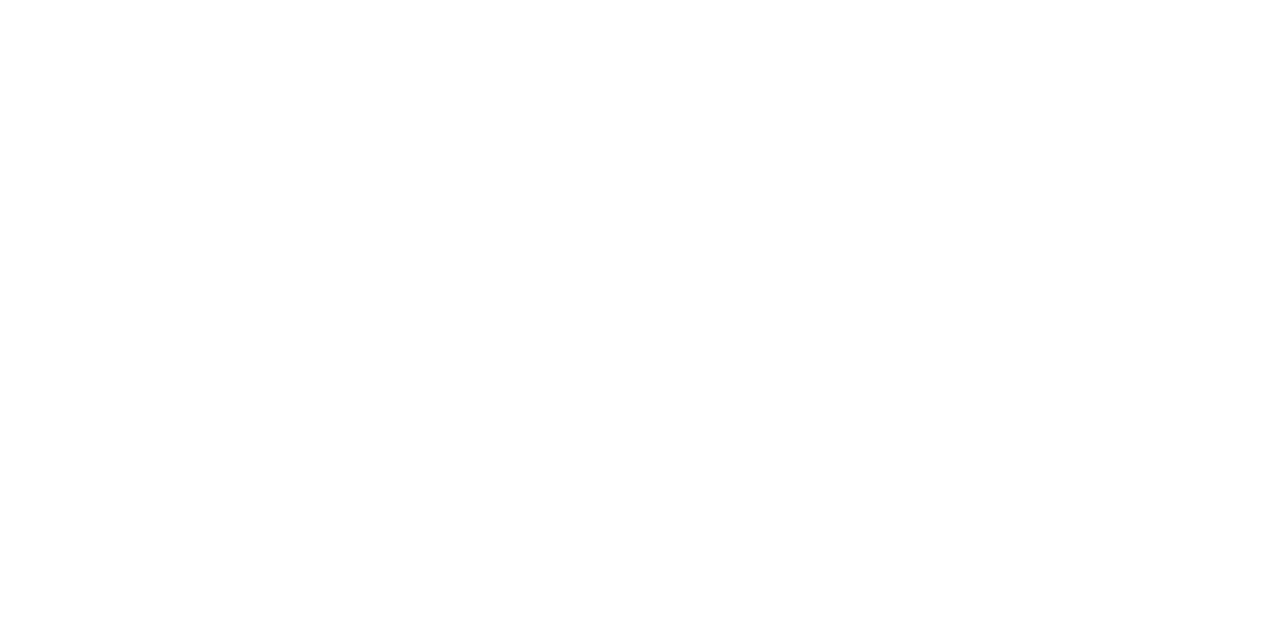 scroll, scrollTop: 0, scrollLeft: 0, axis: both 